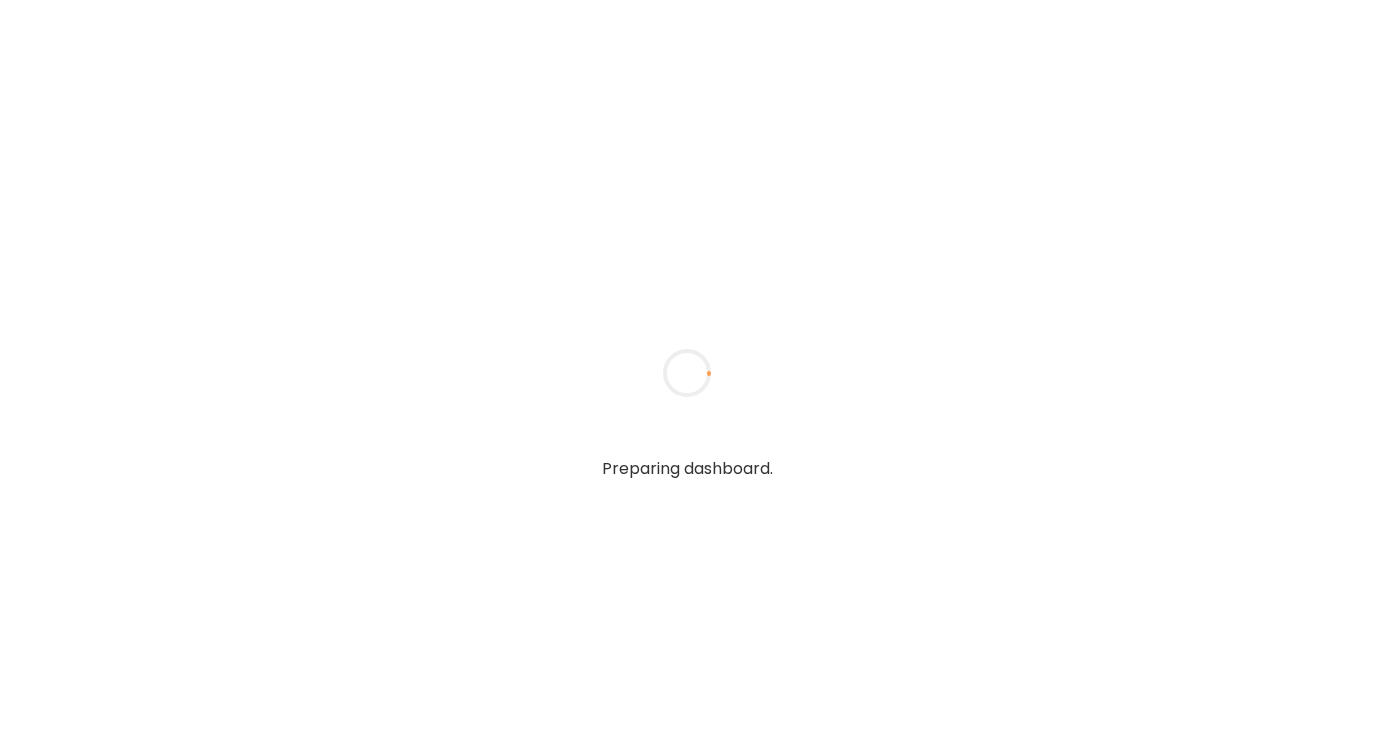 scroll, scrollTop: 0, scrollLeft: 0, axis: both 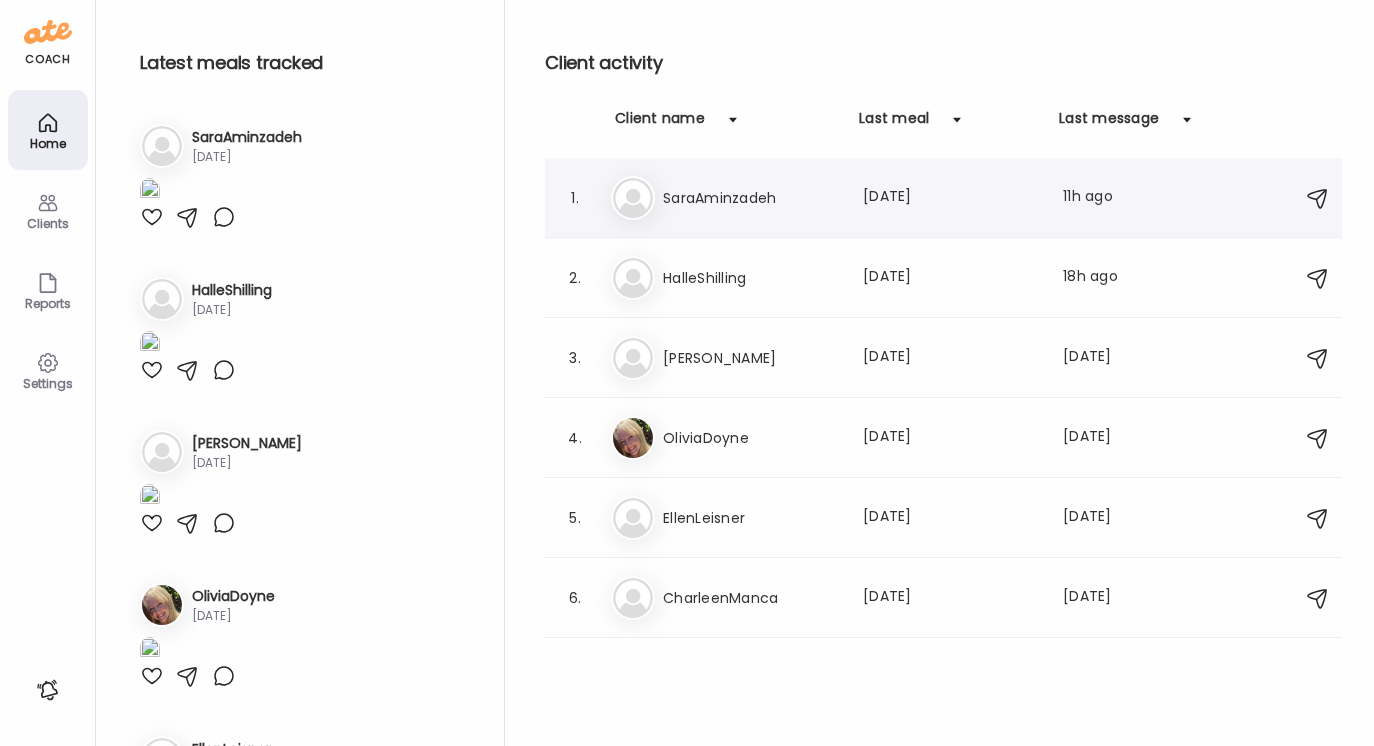 click on "Sa
[PERSON_NAME]
Last meal:  [DATE] Last message:  11h ago Yes, I saw it. Thank you" at bounding box center (946, 198) 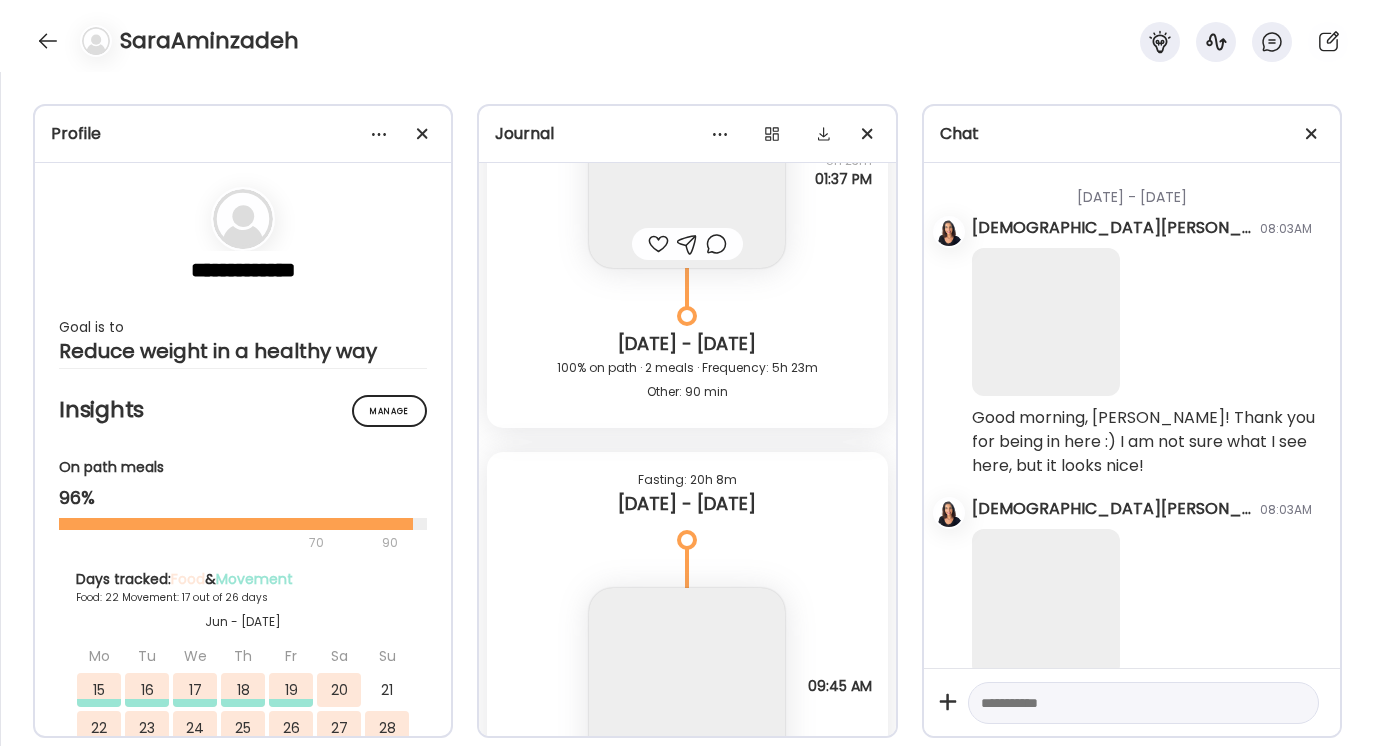 scroll, scrollTop: 33771, scrollLeft: 0, axis: vertical 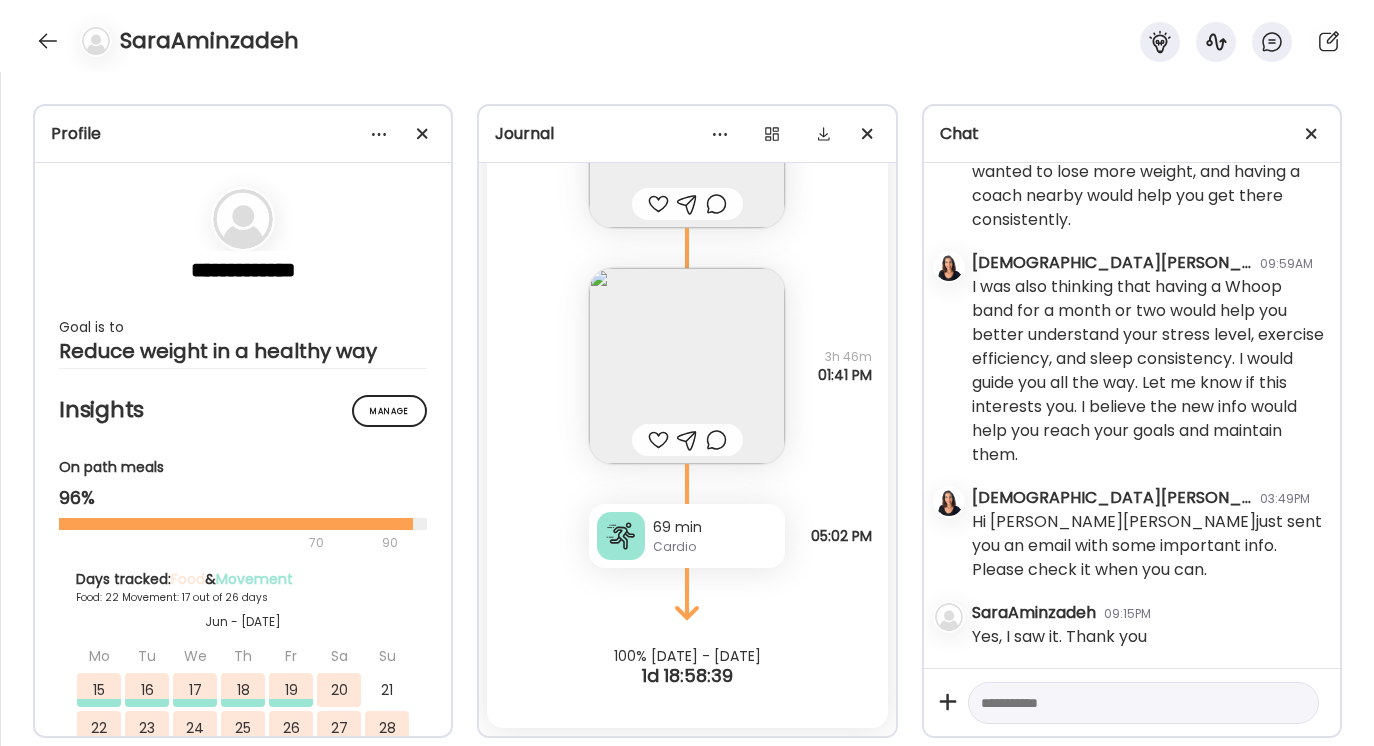 click at bounding box center (1125, 703) 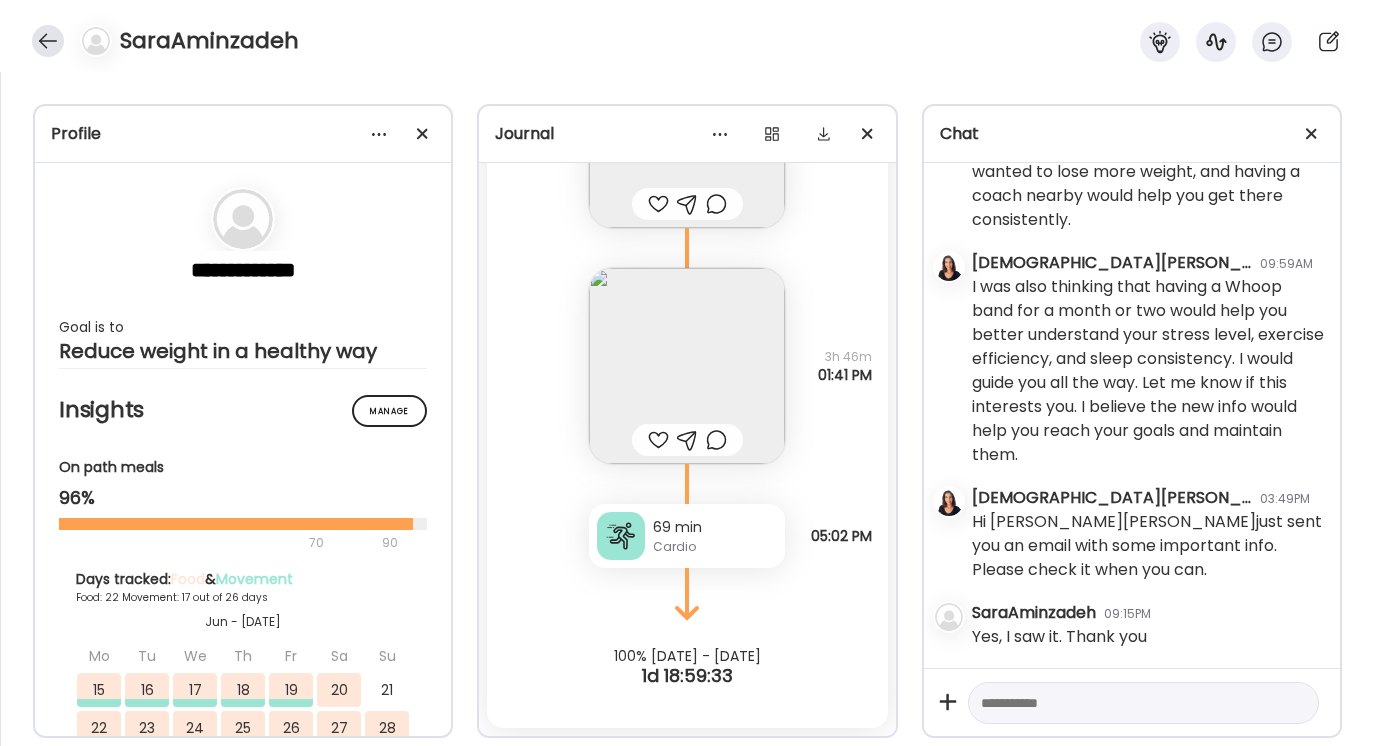 click at bounding box center [48, 41] 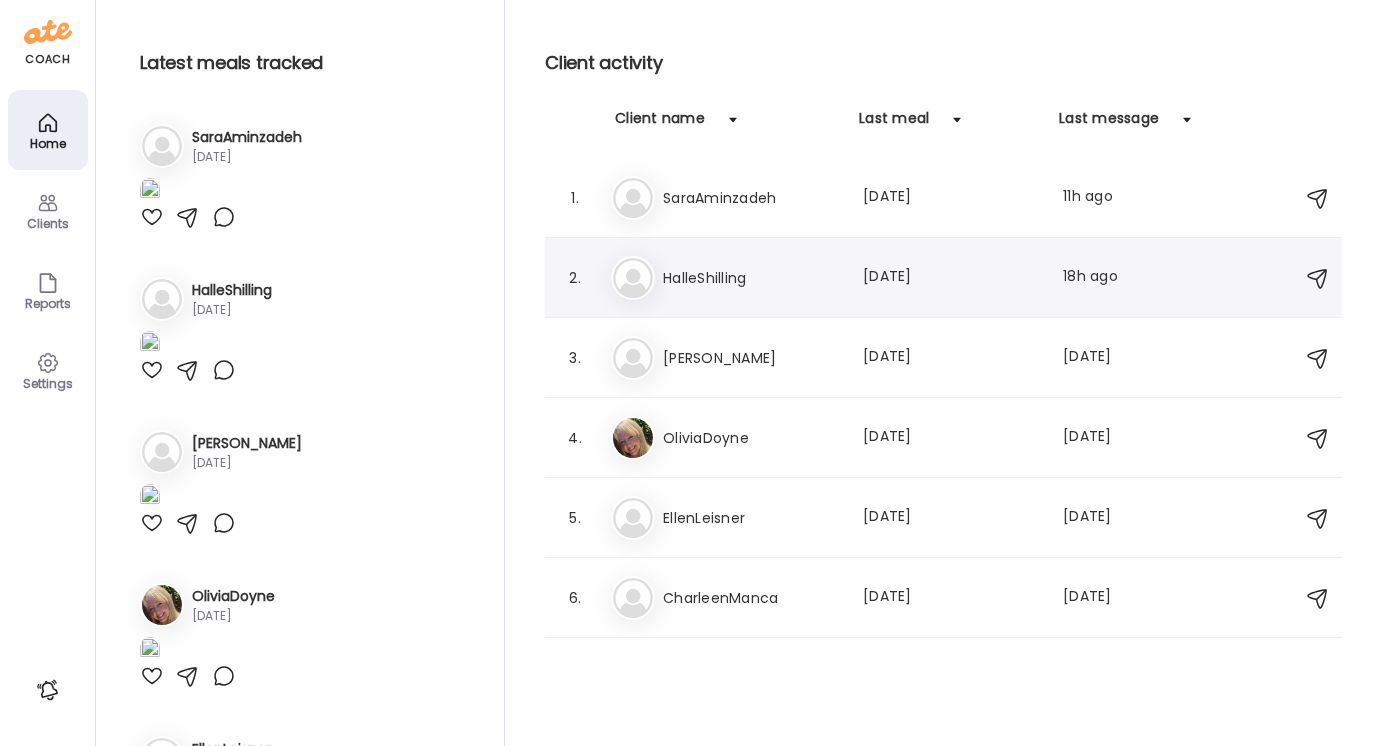 click on "HalleShilling" at bounding box center (751, 278) 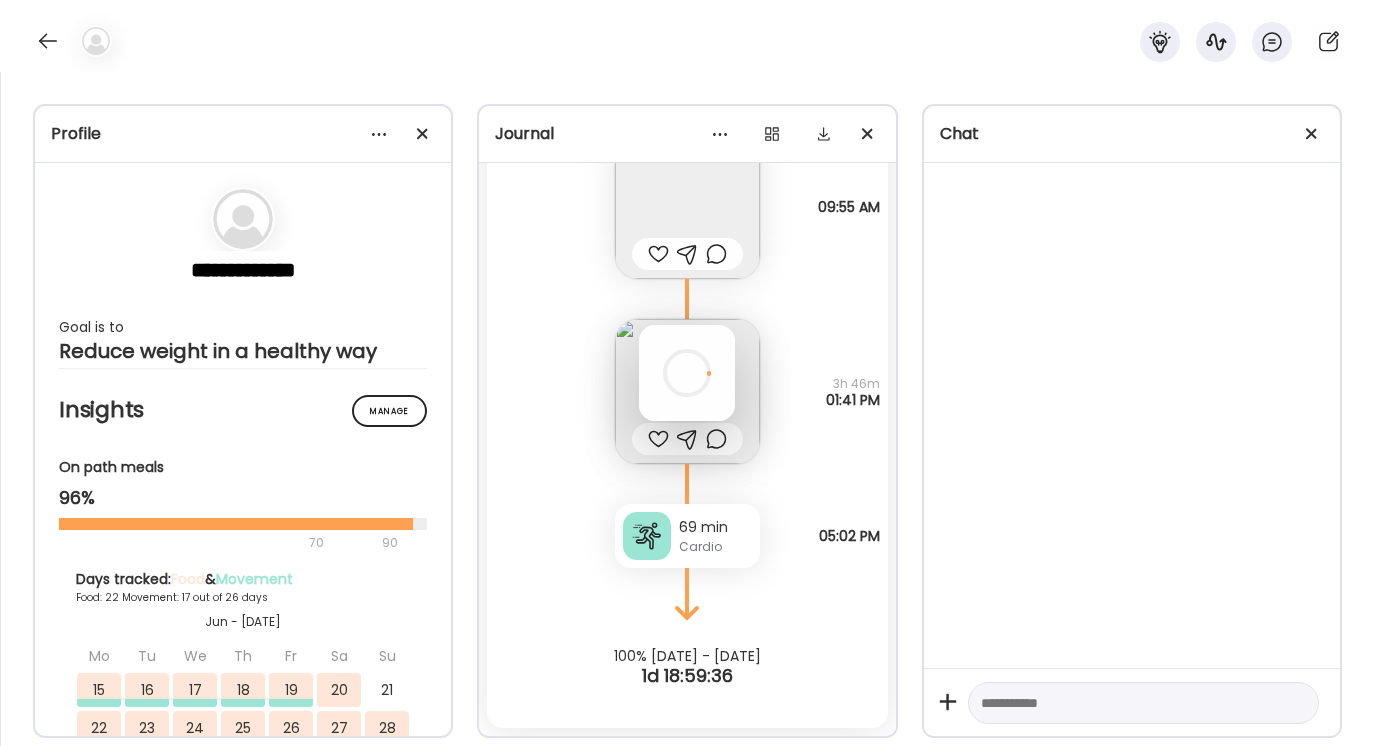 scroll, scrollTop: 28977, scrollLeft: 0, axis: vertical 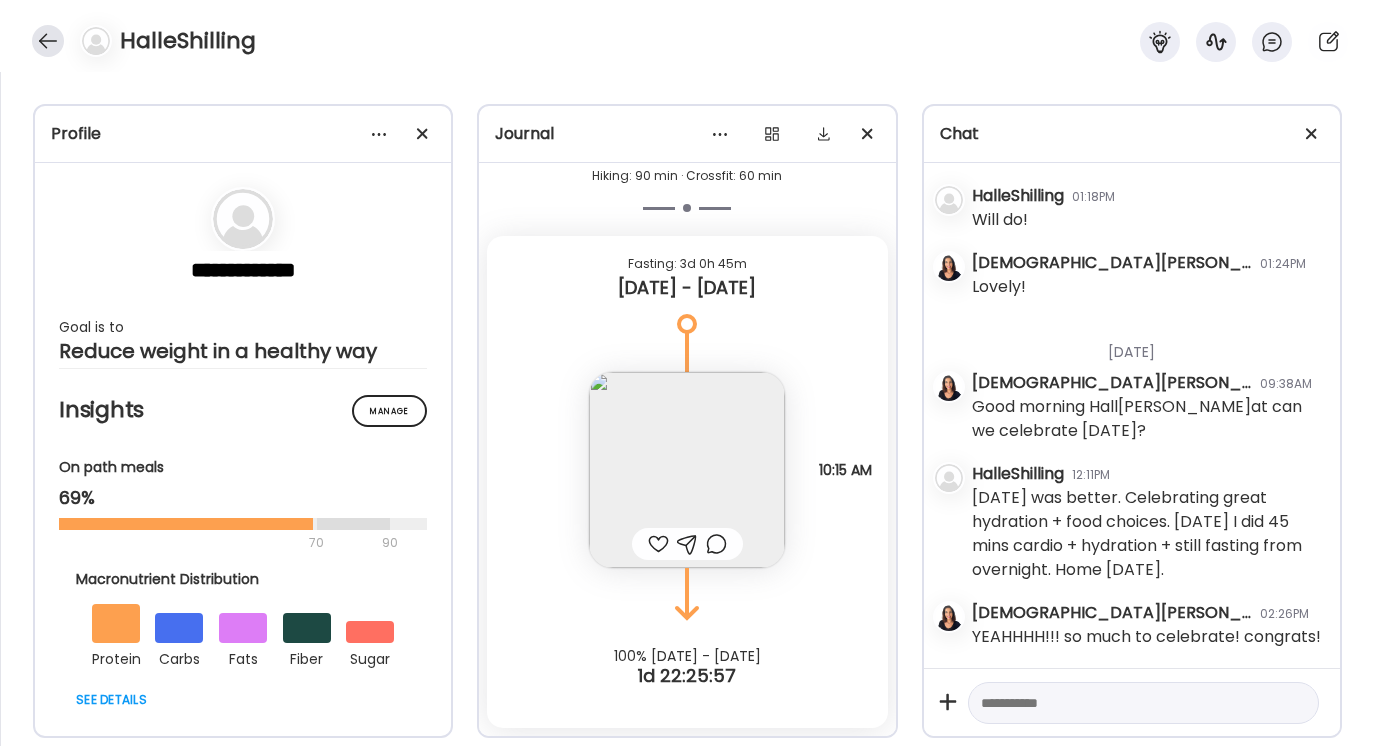 click at bounding box center (48, 41) 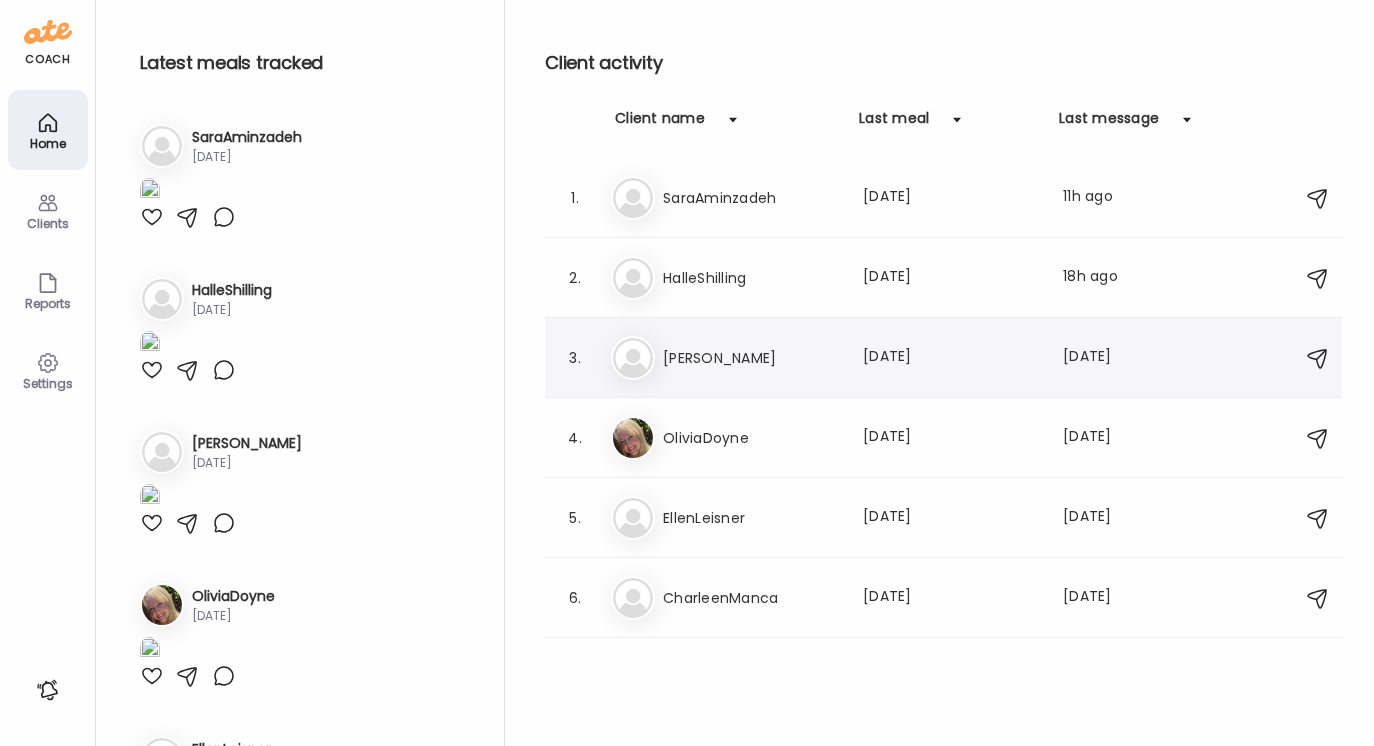 click on "[PERSON_NAME]" at bounding box center [751, 358] 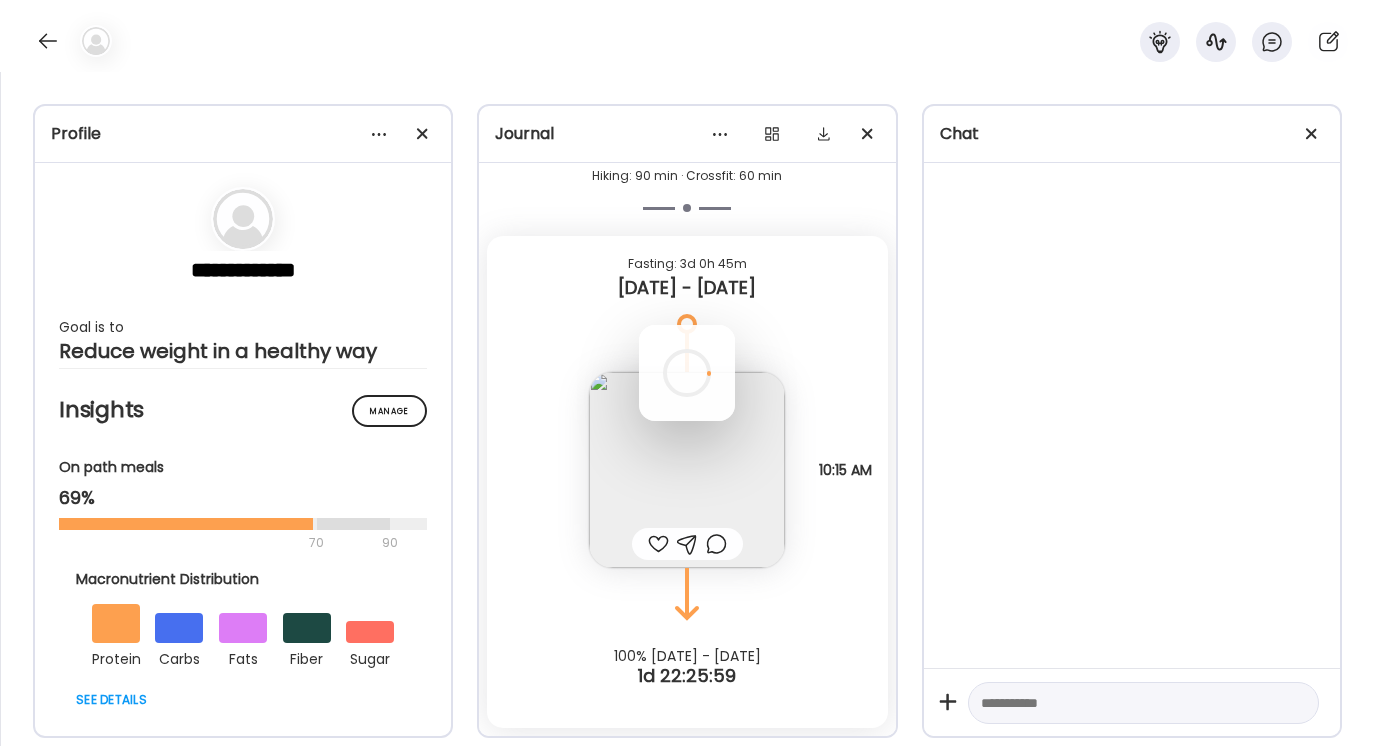 scroll, scrollTop: 12251, scrollLeft: 0, axis: vertical 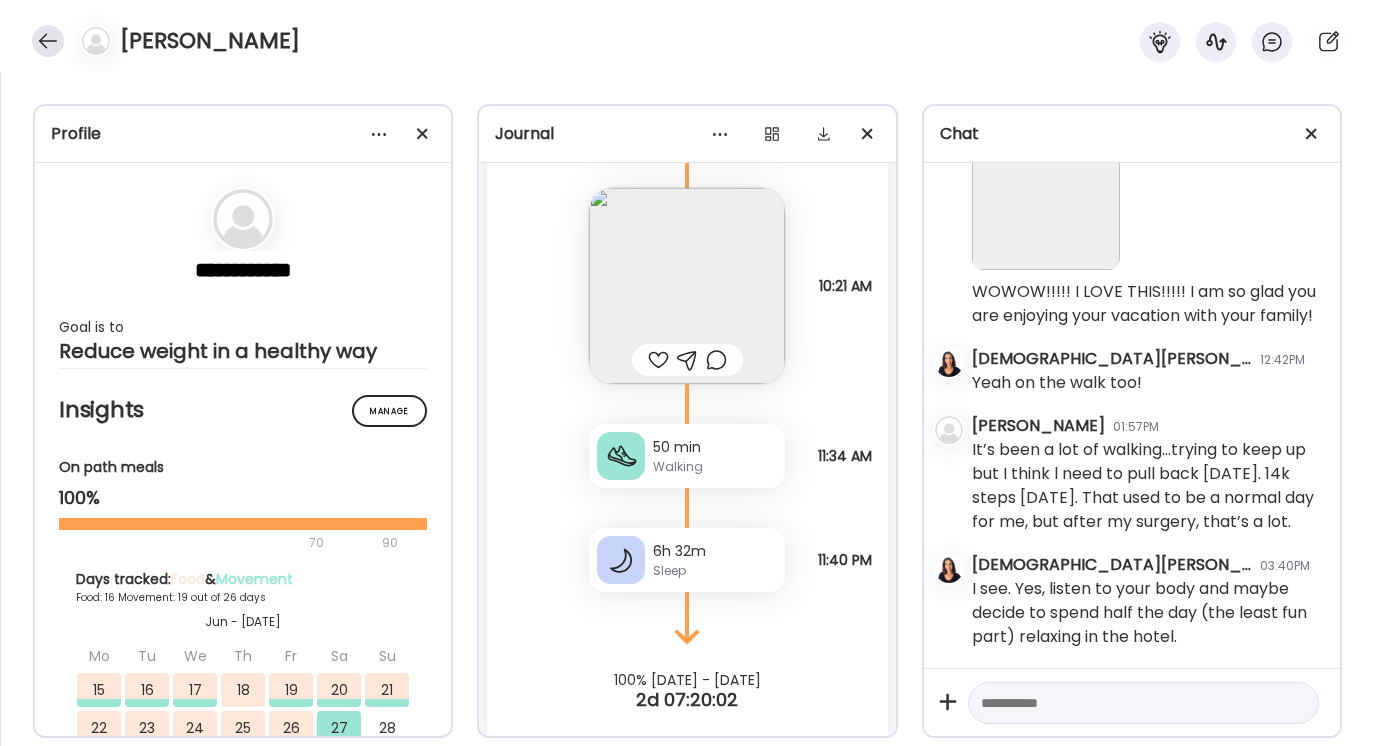 click at bounding box center [48, 41] 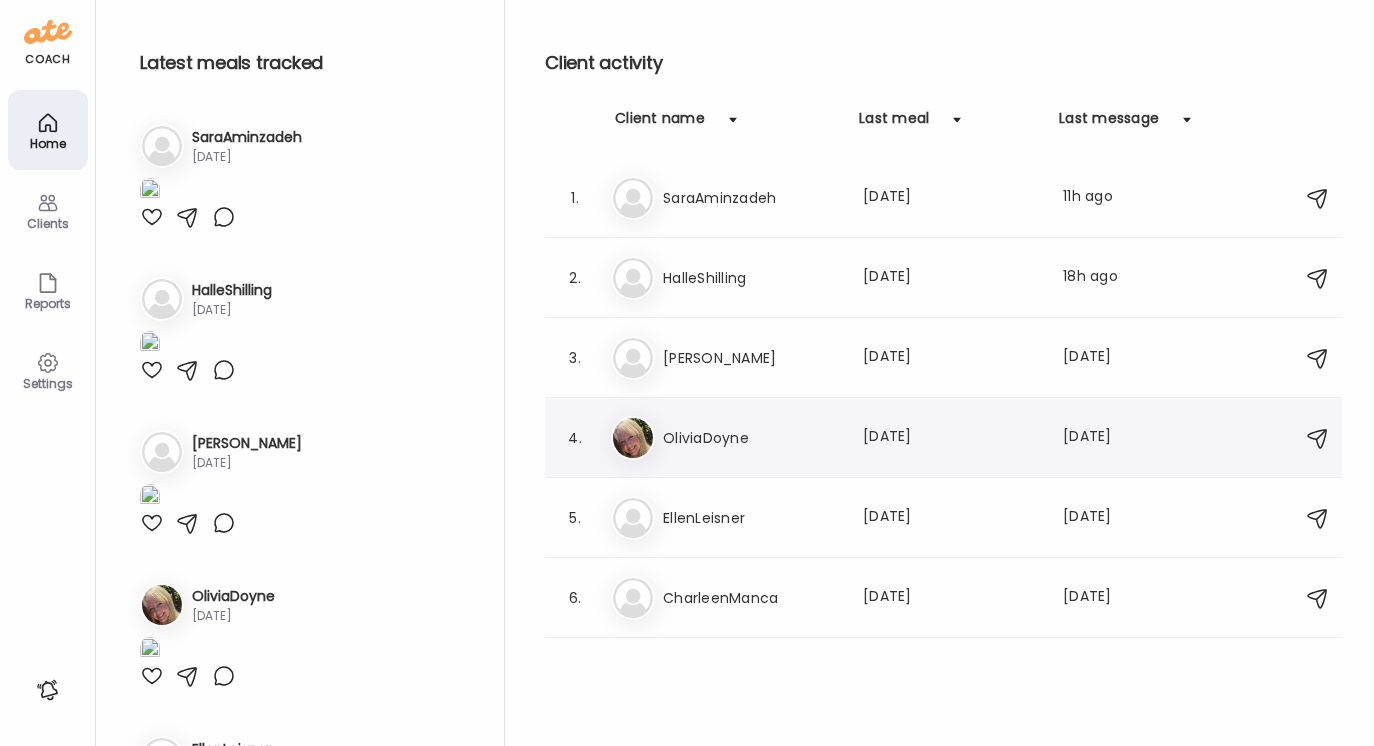click on "OliviaDoyne" at bounding box center (751, 438) 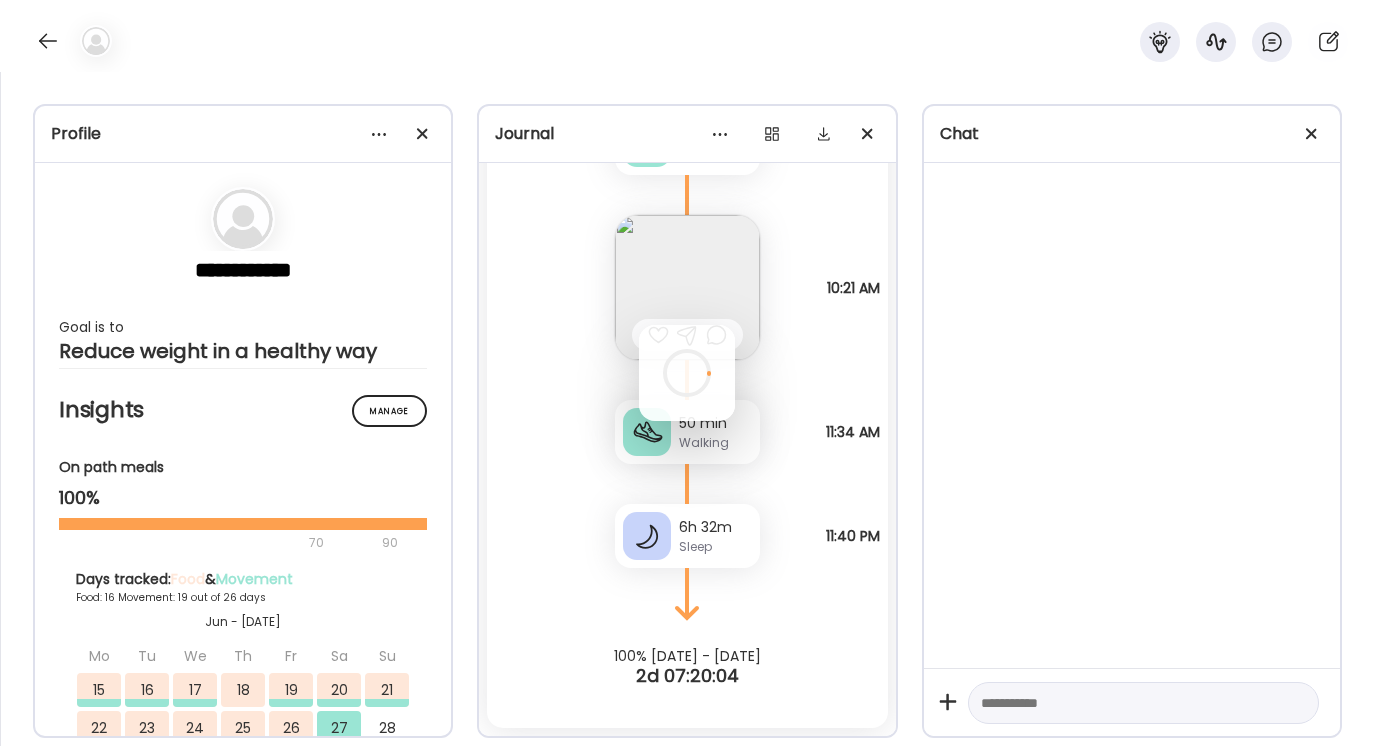 scroll, scrollTop: 28043, scrollLeft: 0, axis: vertical 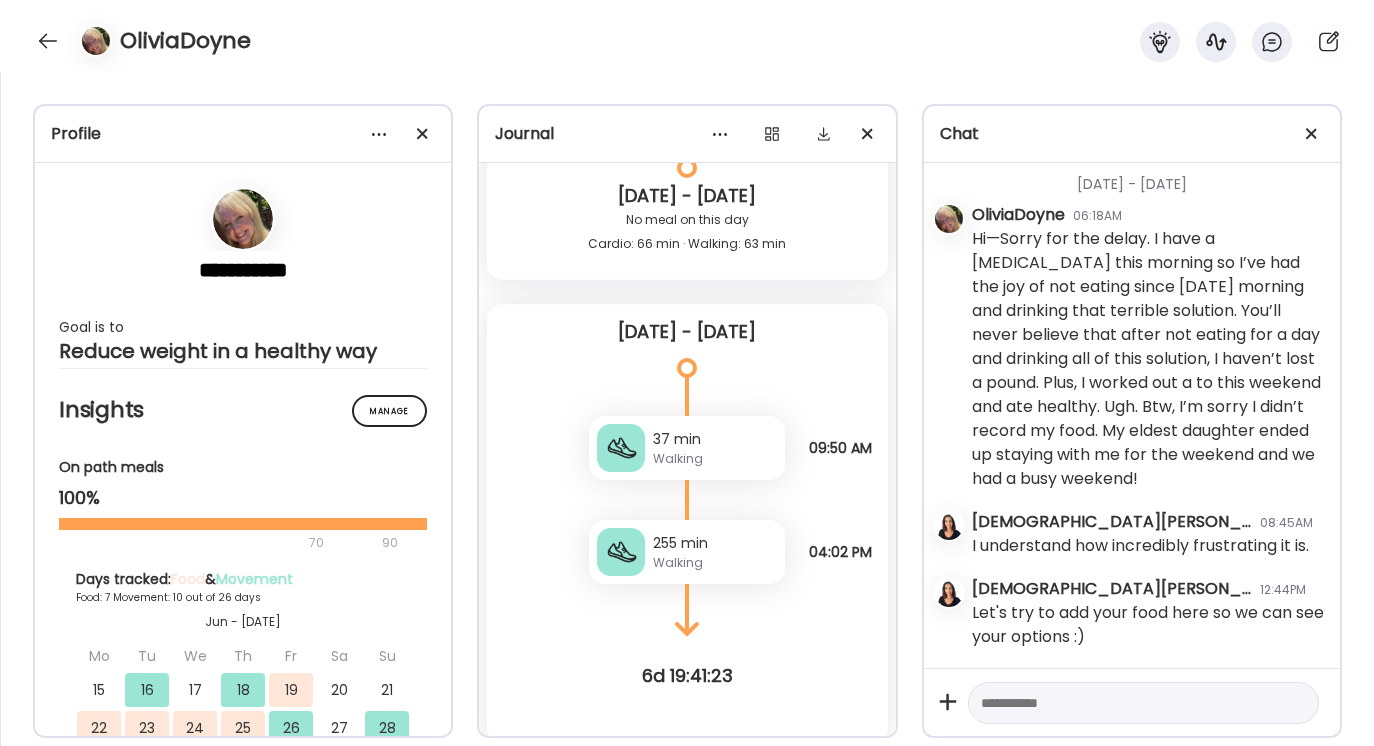 click at bounding box center (1125, 703) 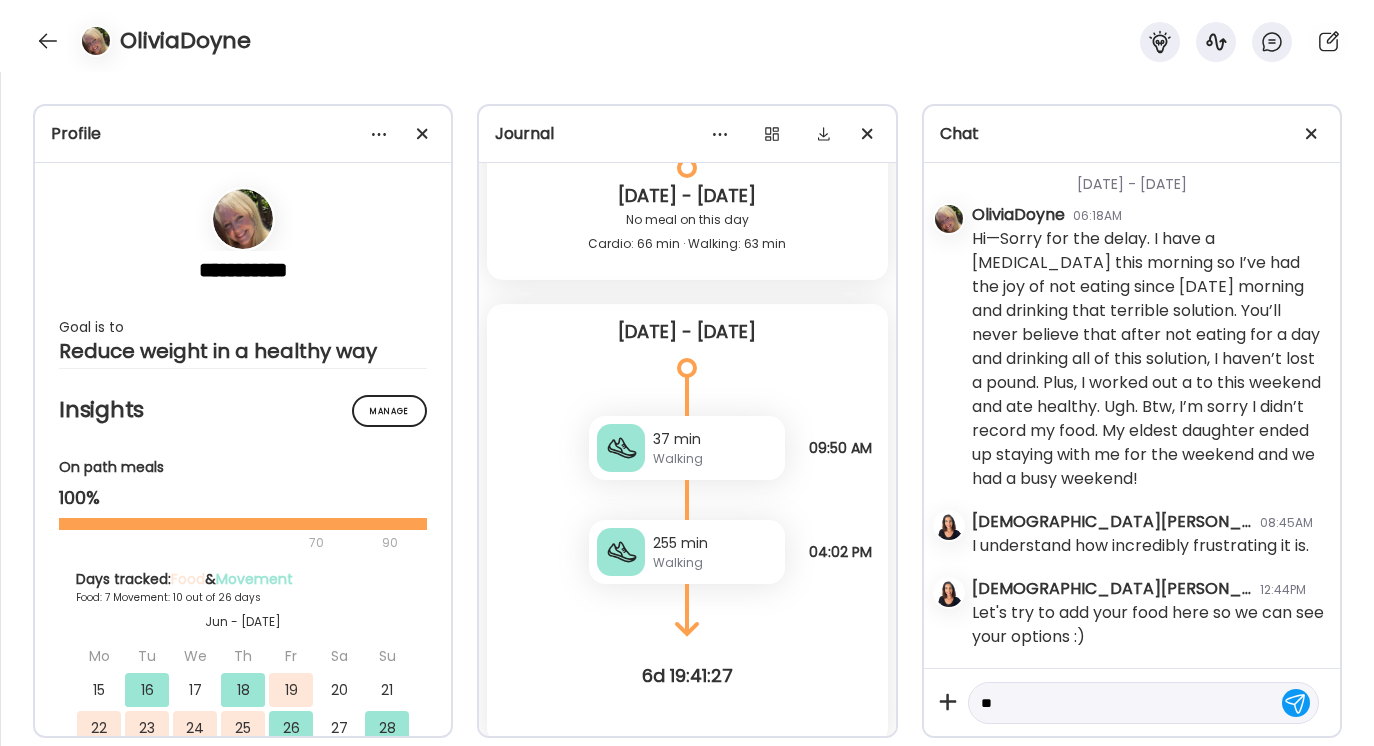 type on "*" 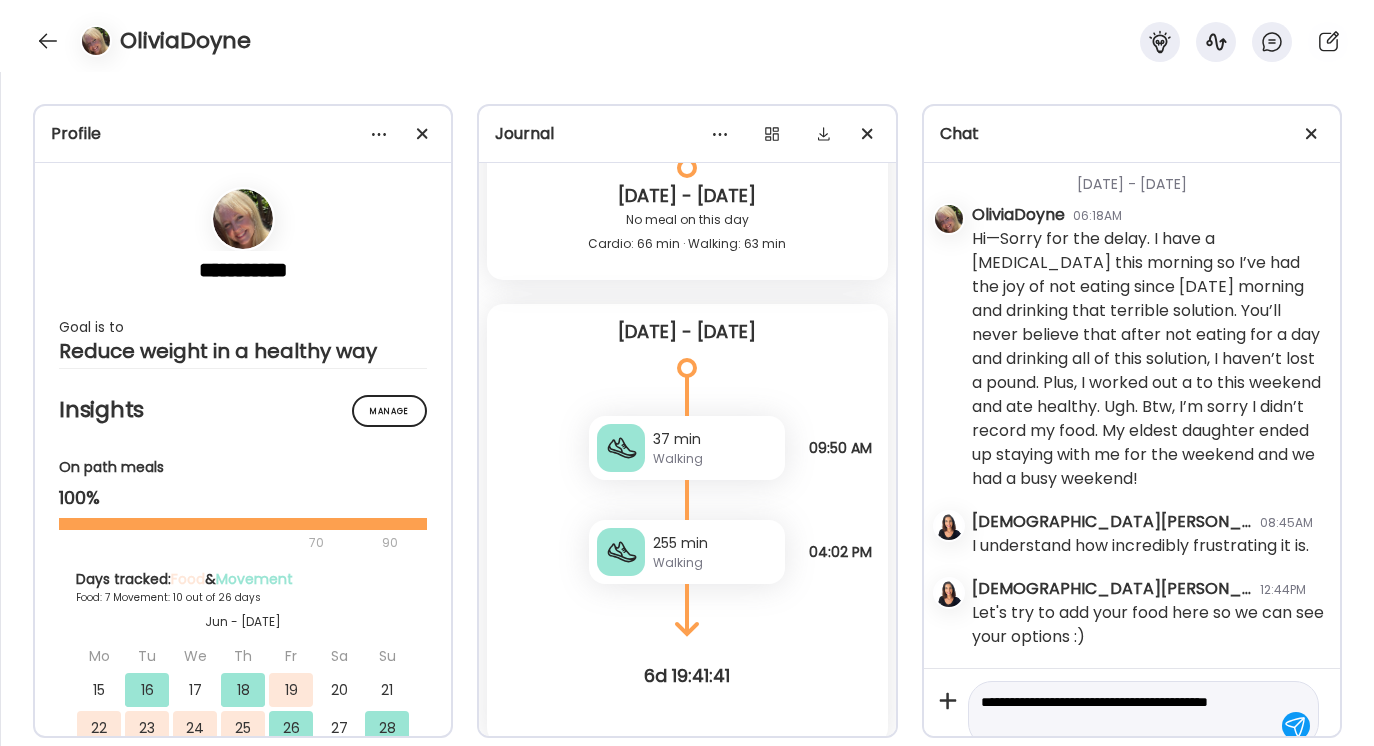 scroll, scrollTop: 23, scrollLeft: 0, axis: vertical 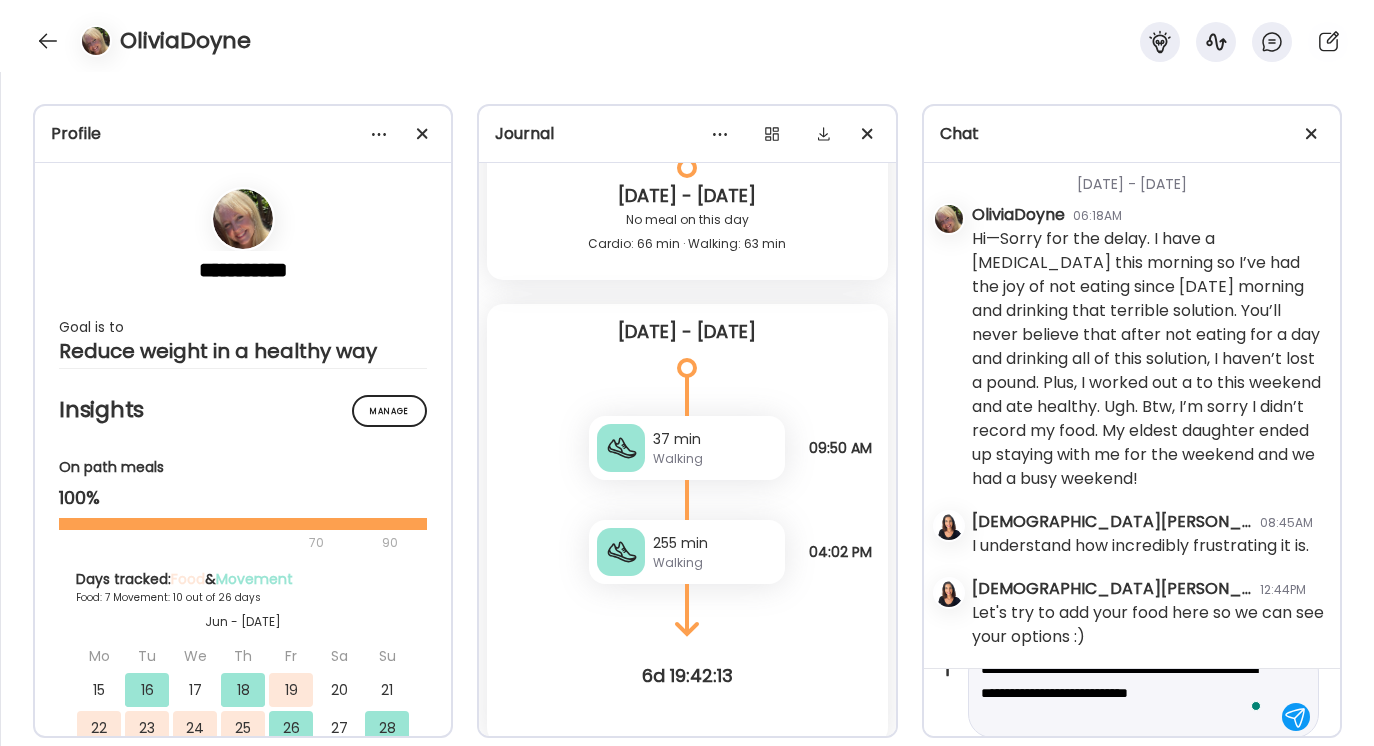 type on "**********" 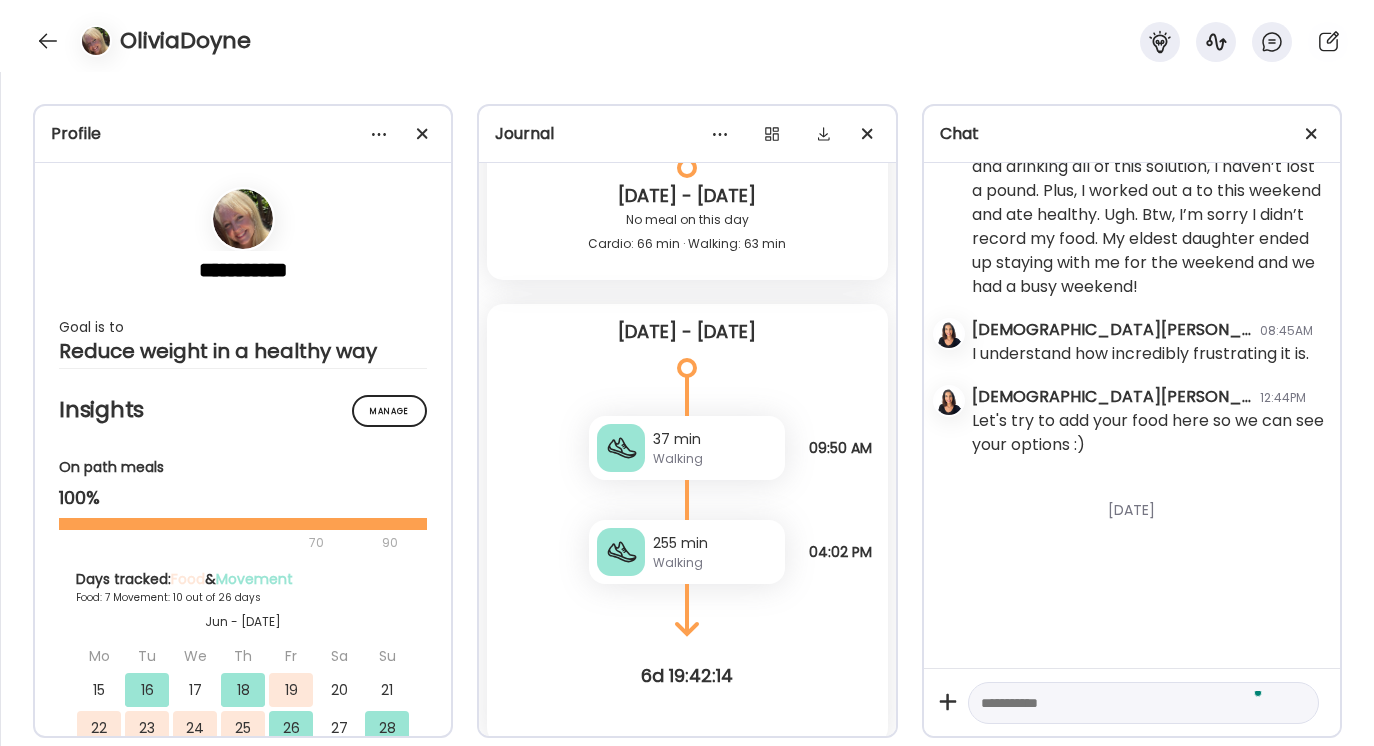 scroll, scrollTop: 0, scrollLeft: 0, axis: both 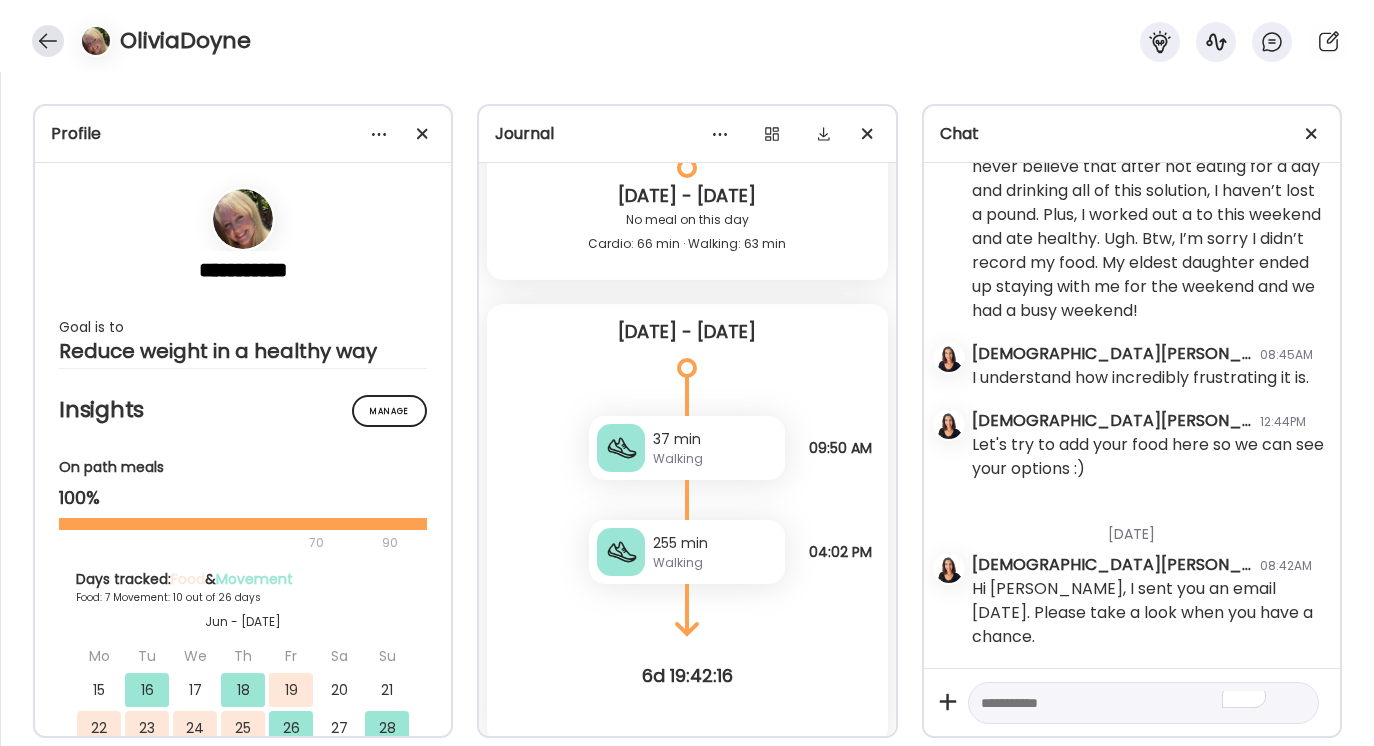 click at bounding box center [48, 41] 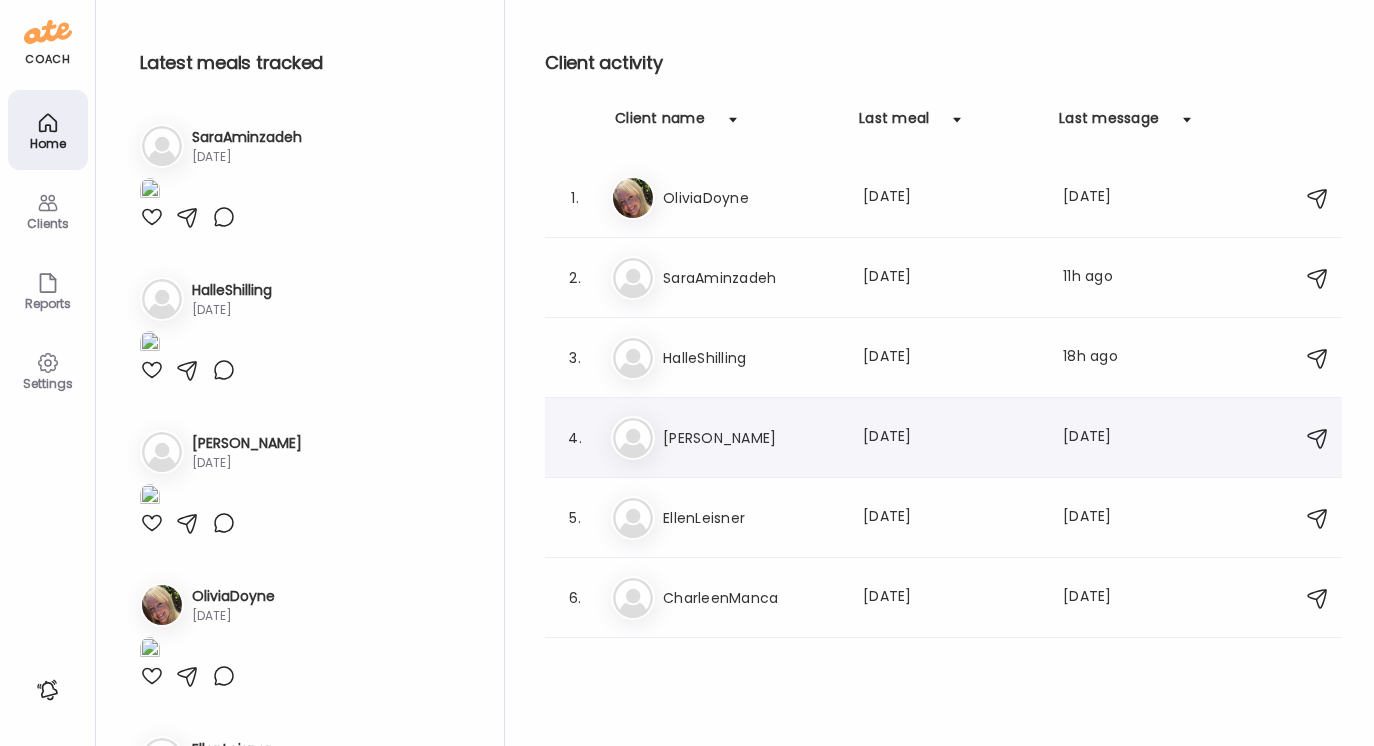 click on "[PERSON_NAME]" at bounding box center (751, 438) 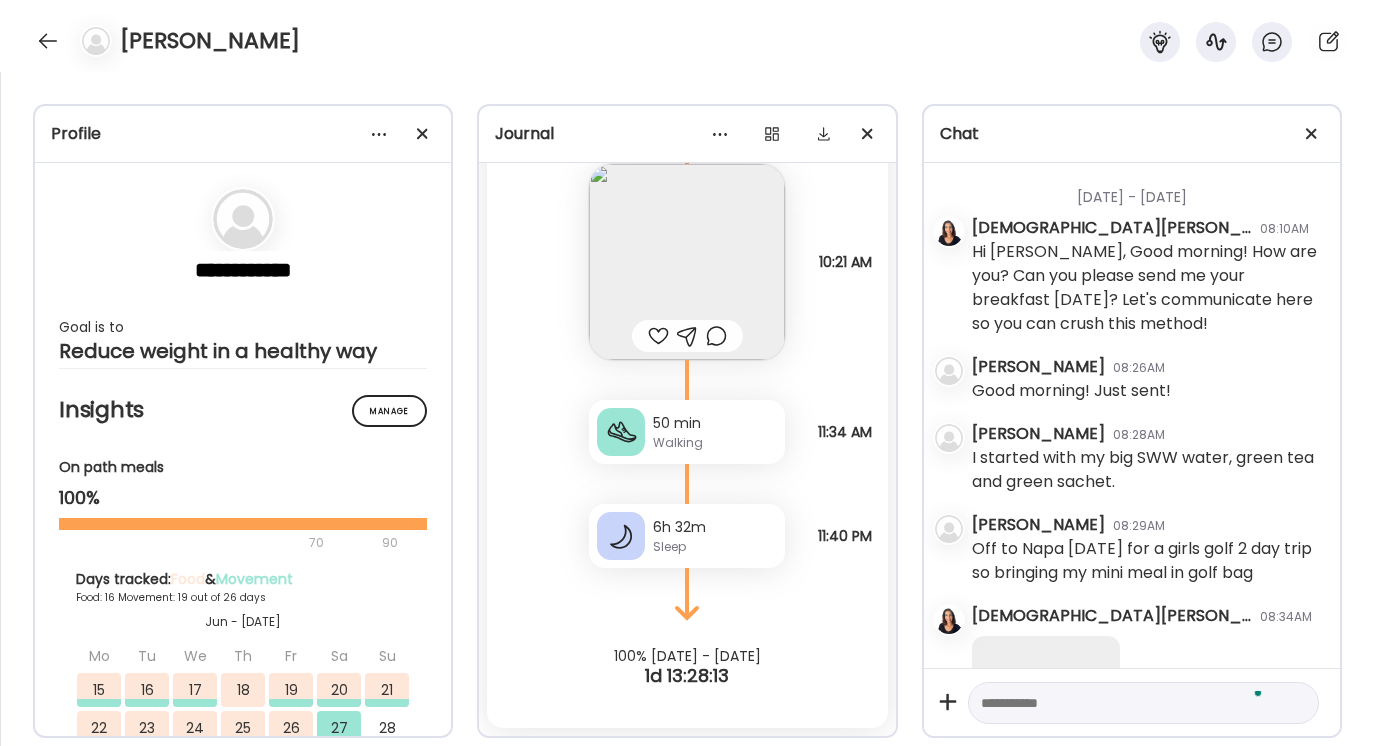 scroll, scrollTop: 5647, scrollLeft: 0, axis: vertical 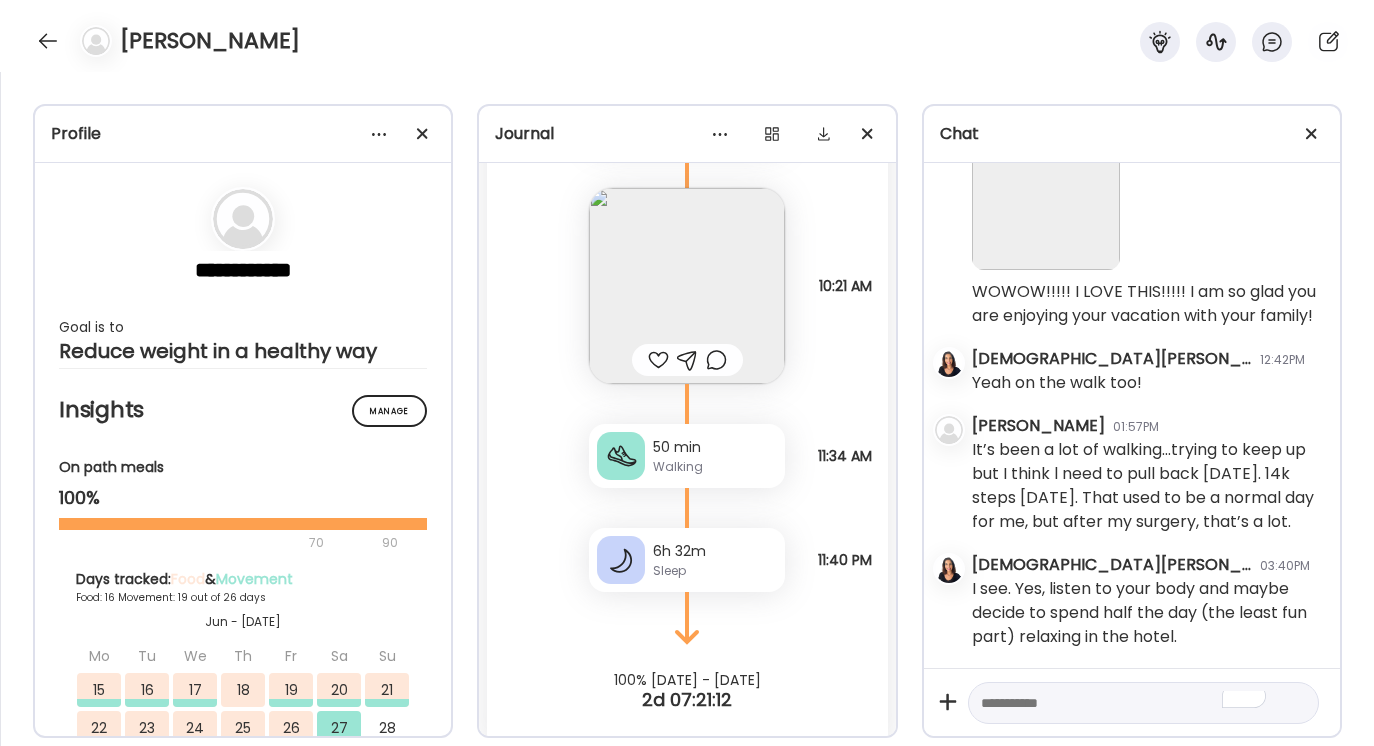 click at bounding box center (1125, 703) 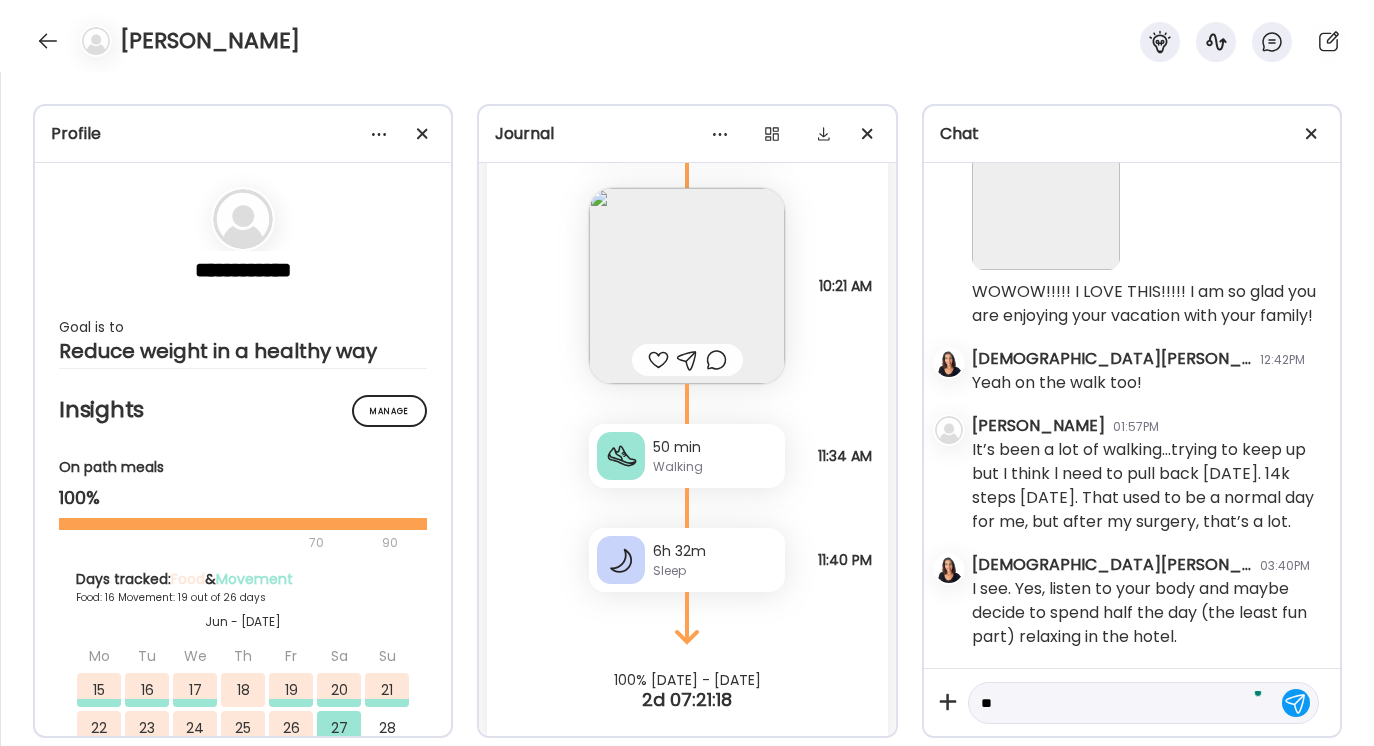 type on "*" 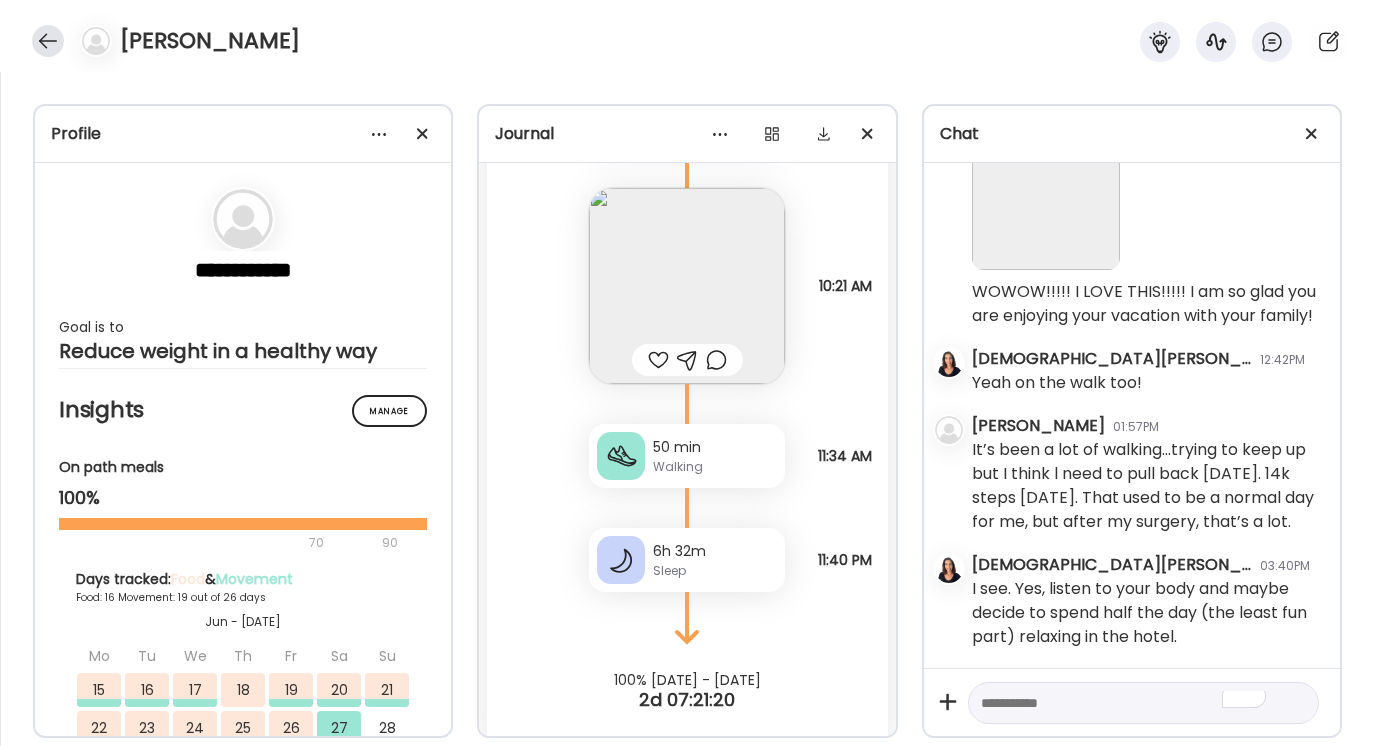 click at bounding box center [48, 41] 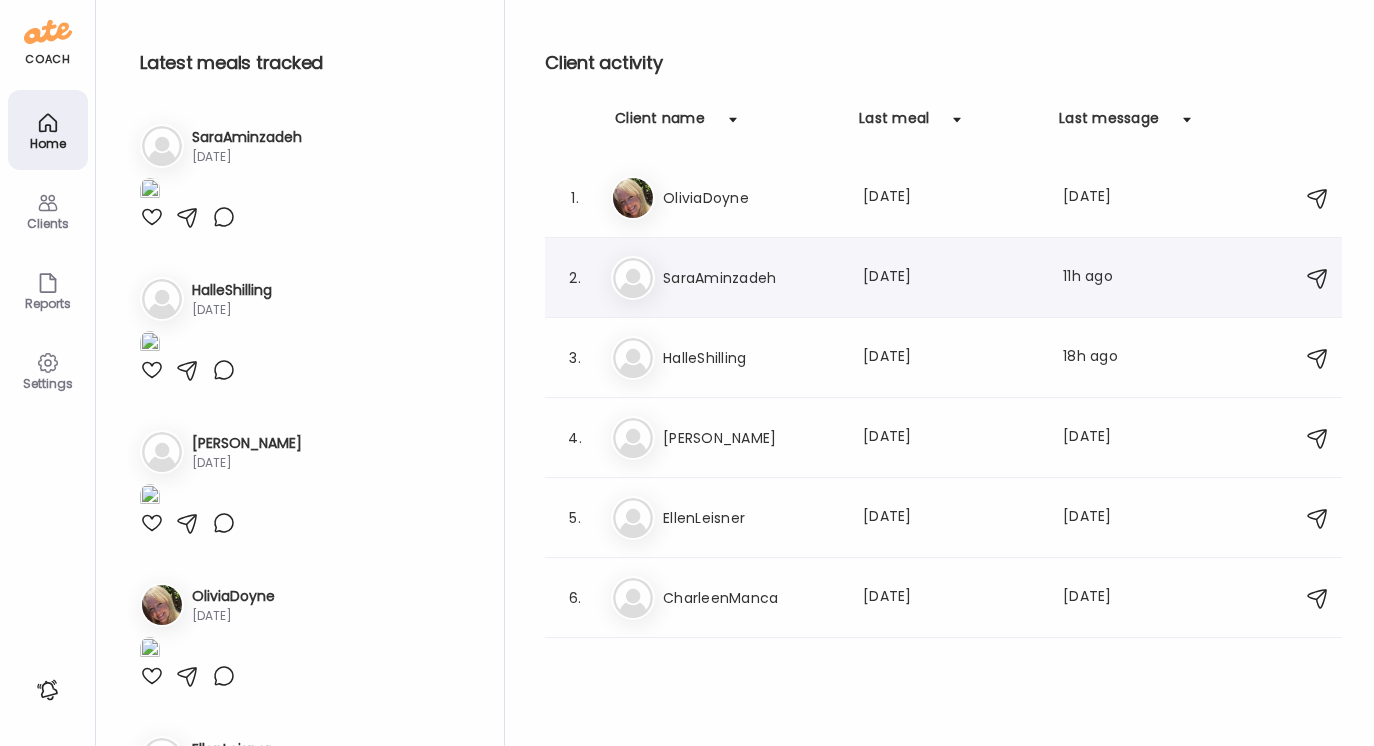 click on "SaraAminzadeh" at bounding box center [751, 278] 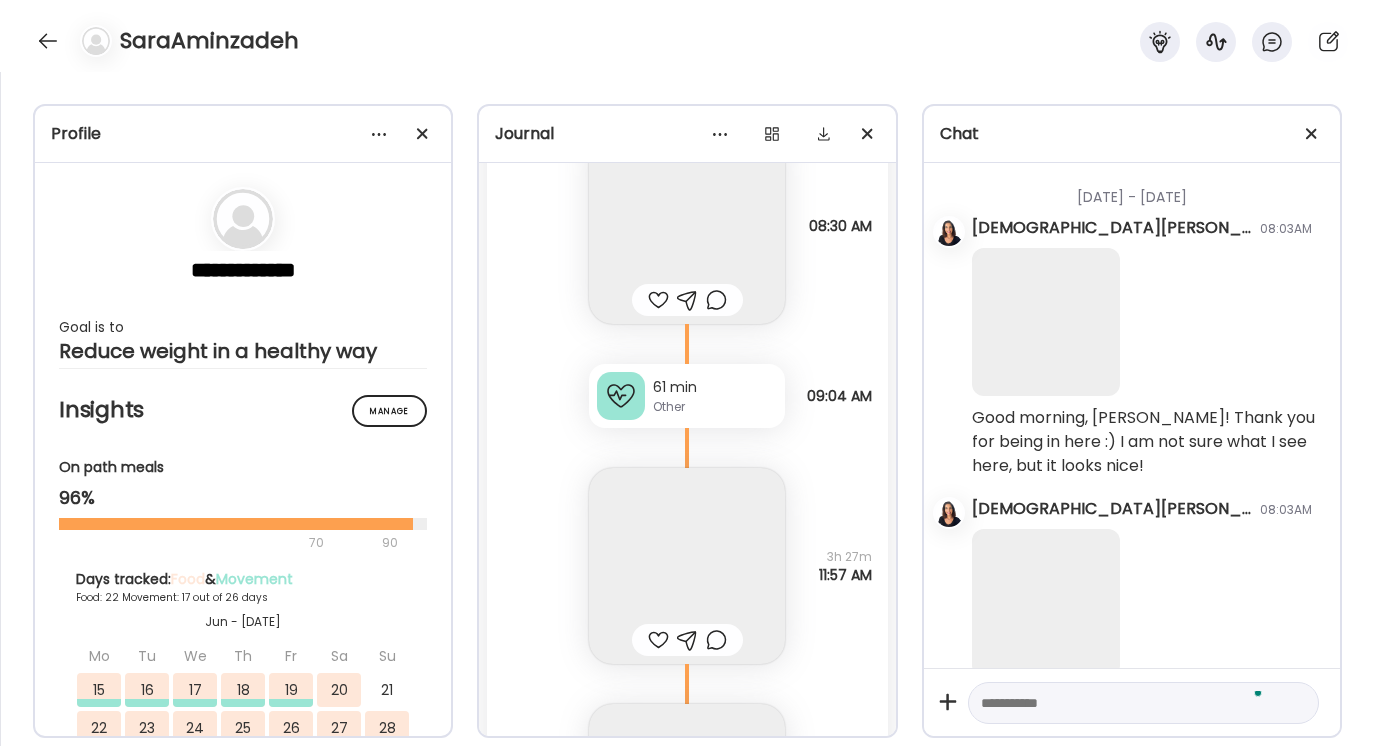 scroll, scrollTop: 33771, scrollLeft: 0, axis: vertical 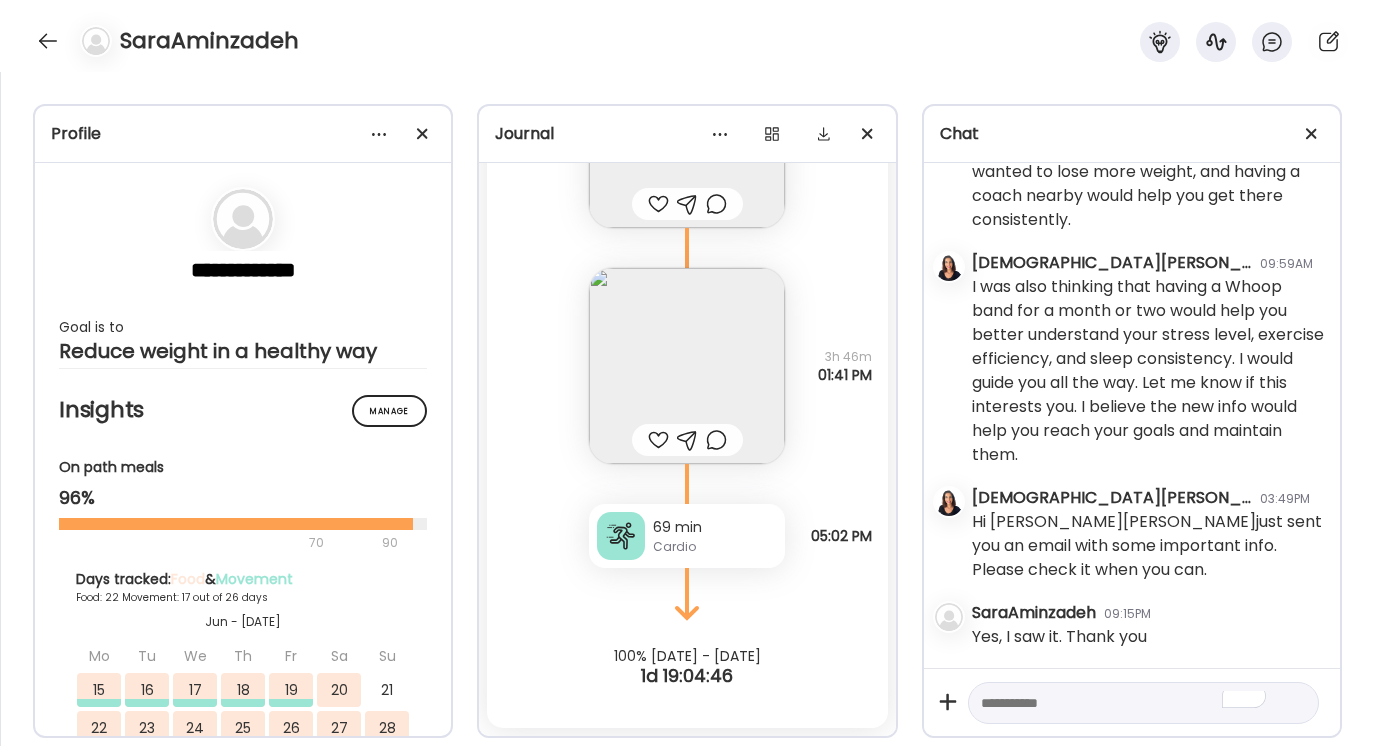 click at bounding box center [1125, 703] 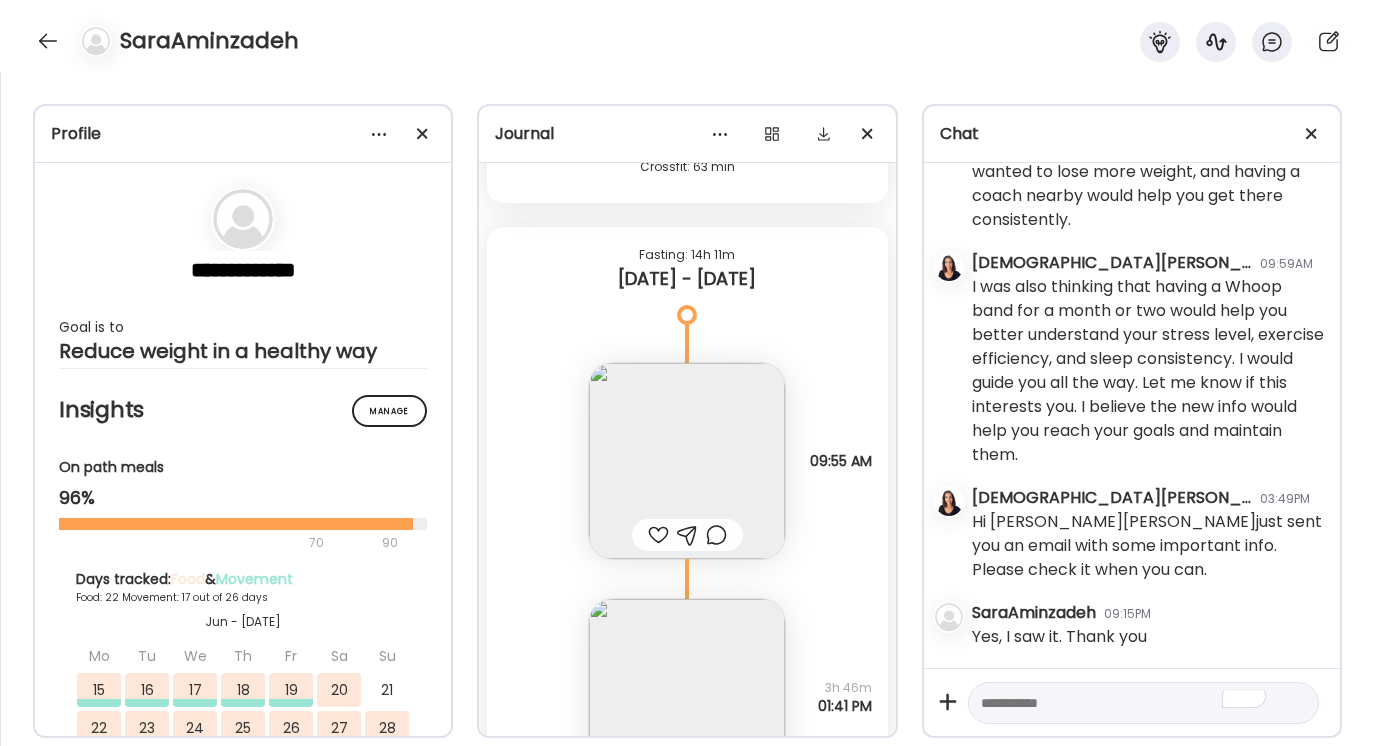 scroll, scrollTop: 33431, scrollLeft: 0, axis: vertical 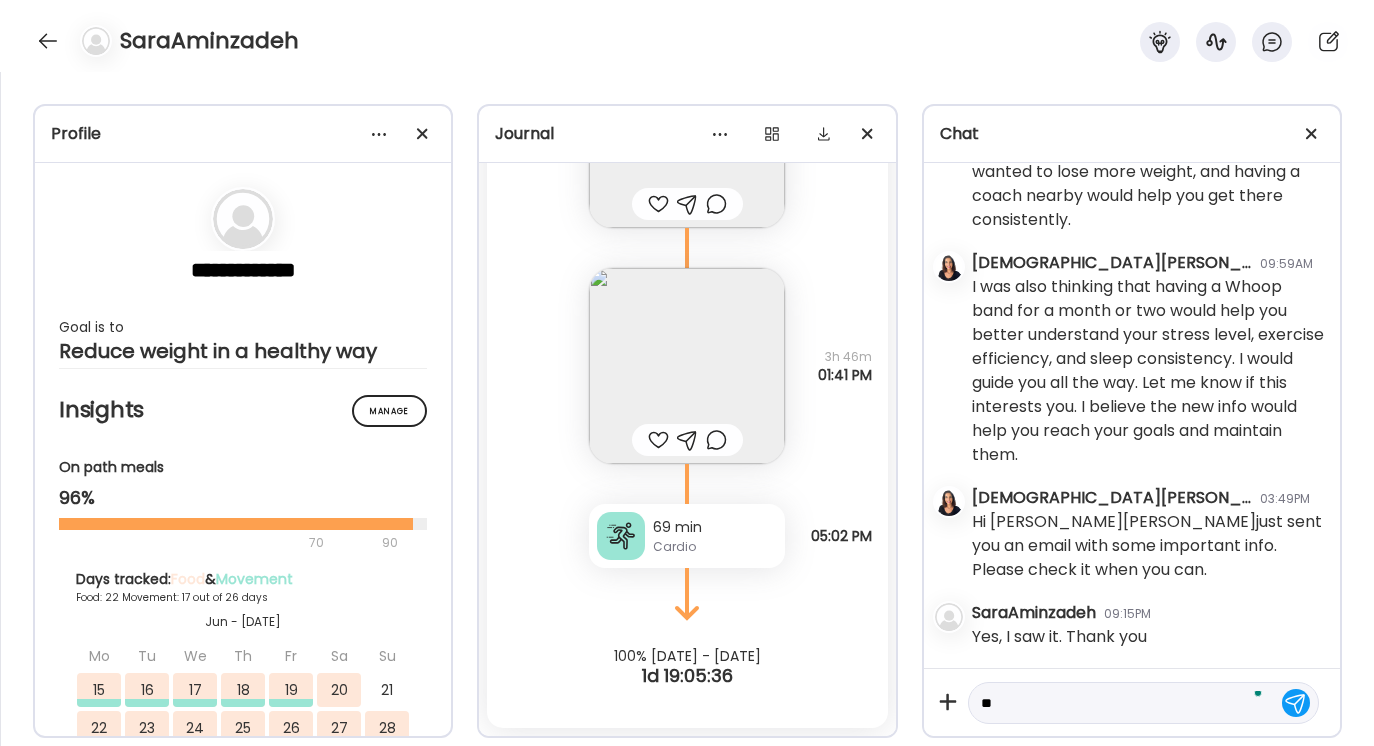 type on "*" 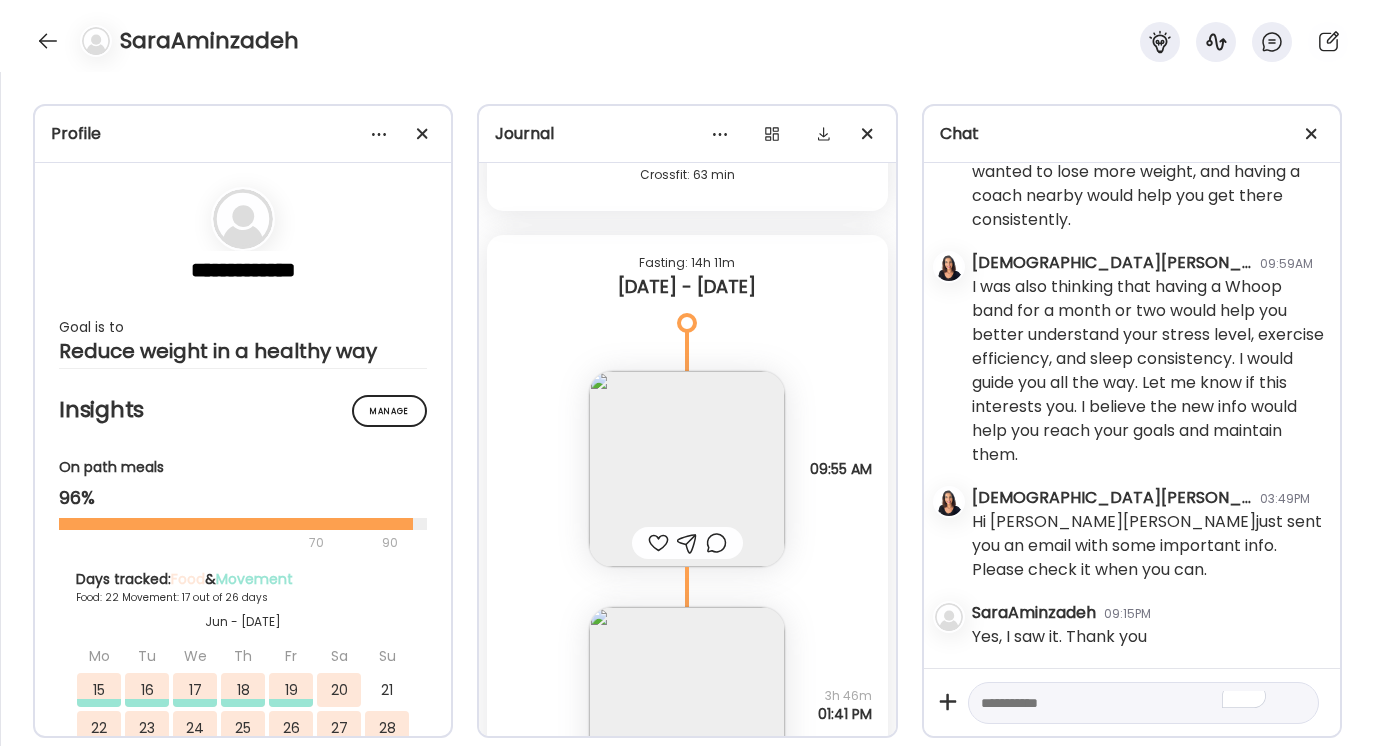 scroll, scrollTop: 33771, scrollLeft: 0, axis: vertical 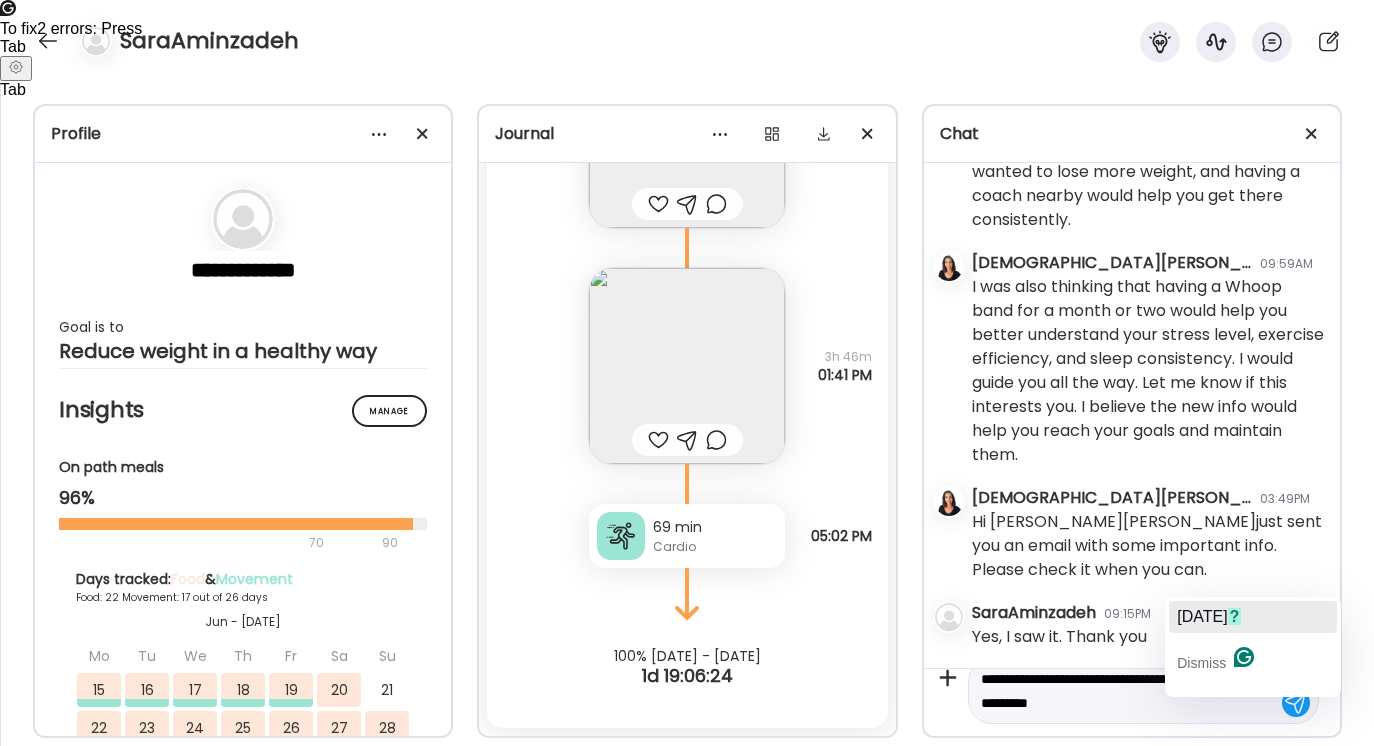 click on "[DATE]" 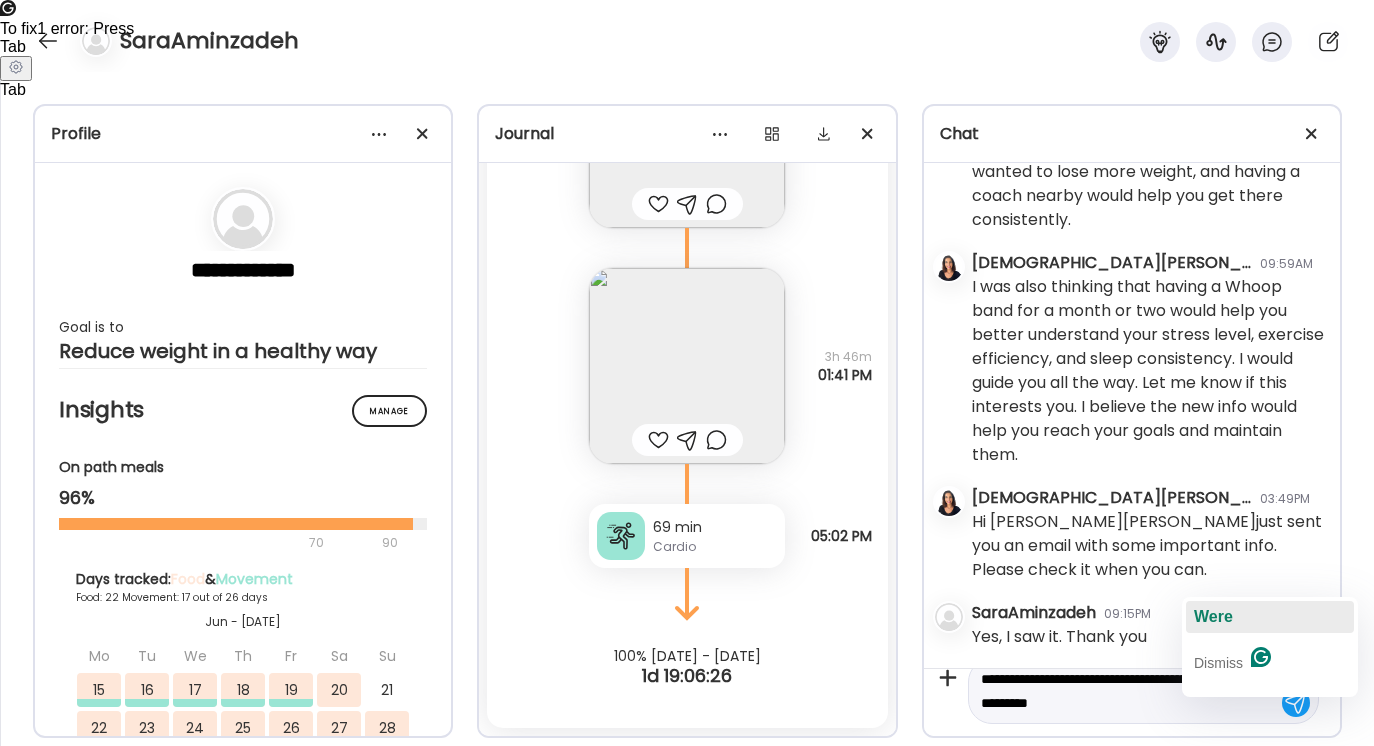 click on "Were" 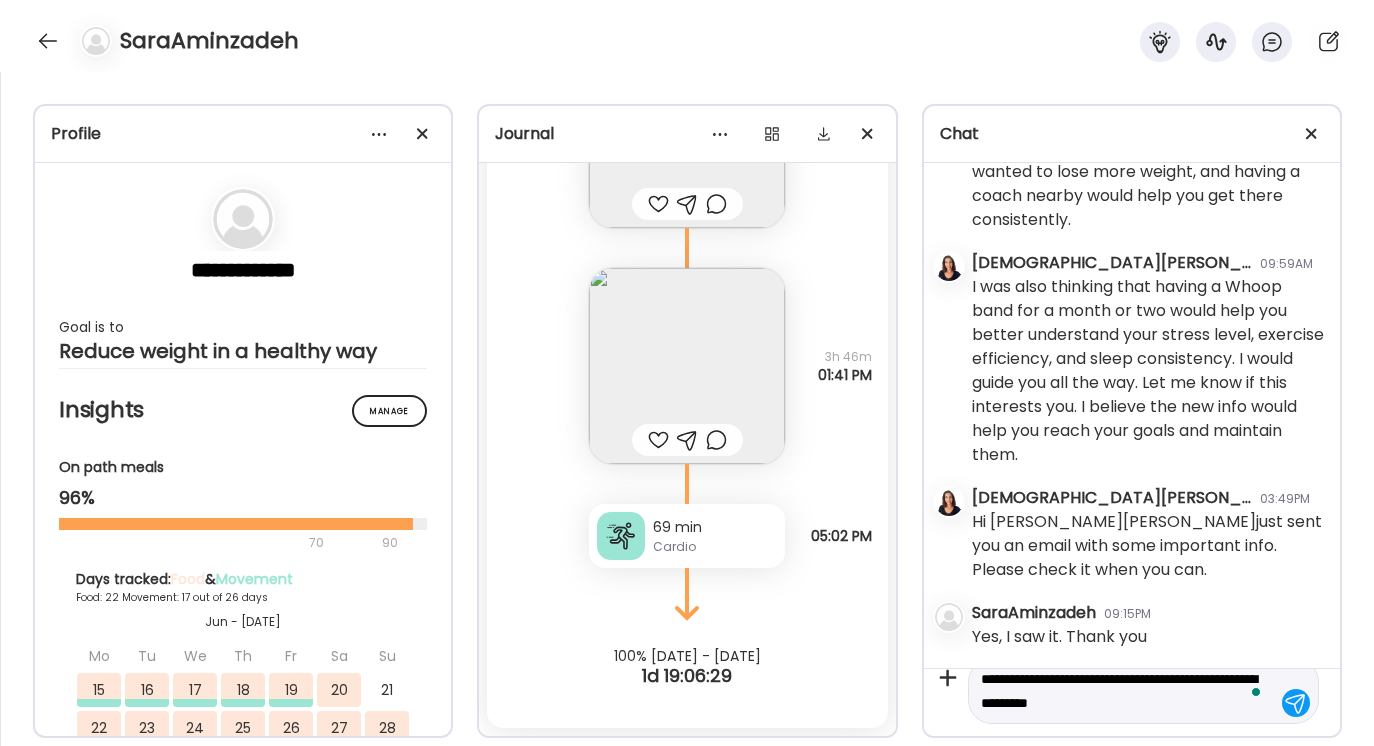 type on "**********" 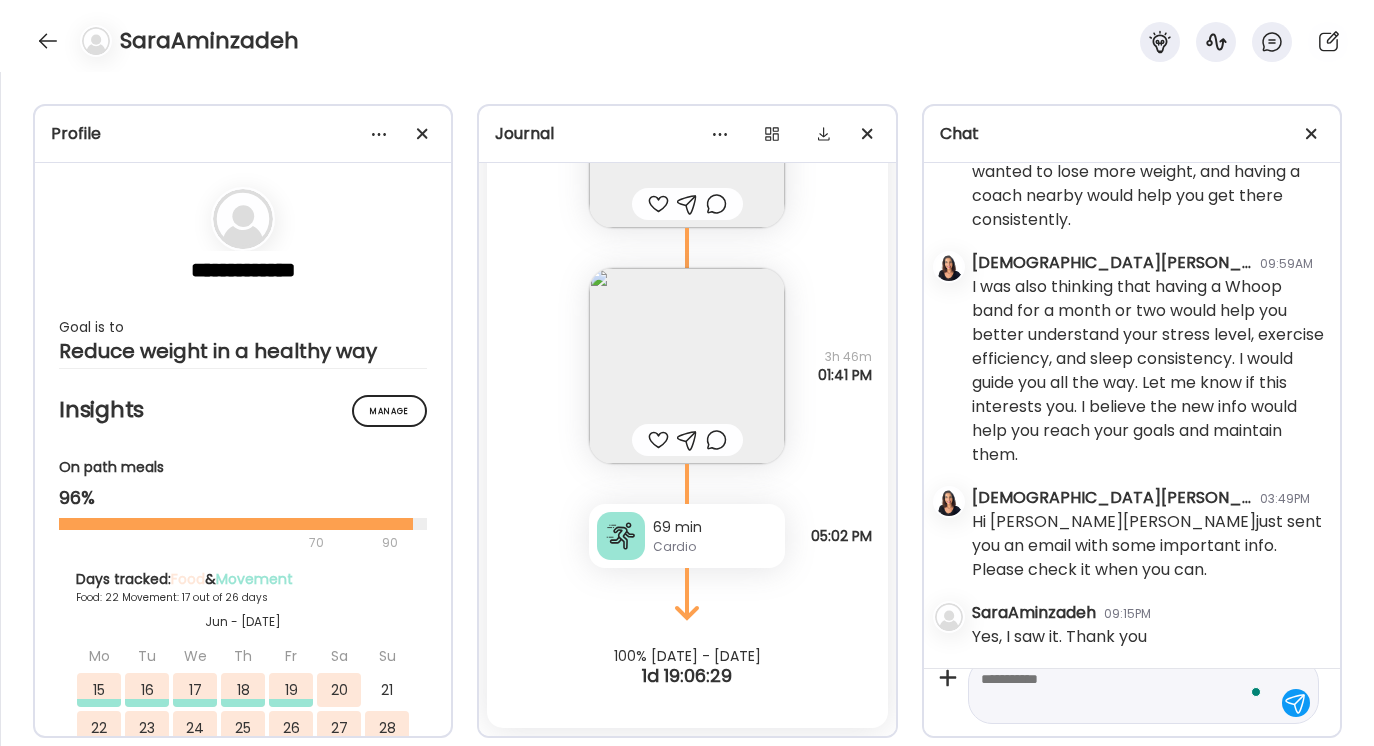 scroll, scrollTop: 0, scrollLeft: 0, axis: both 